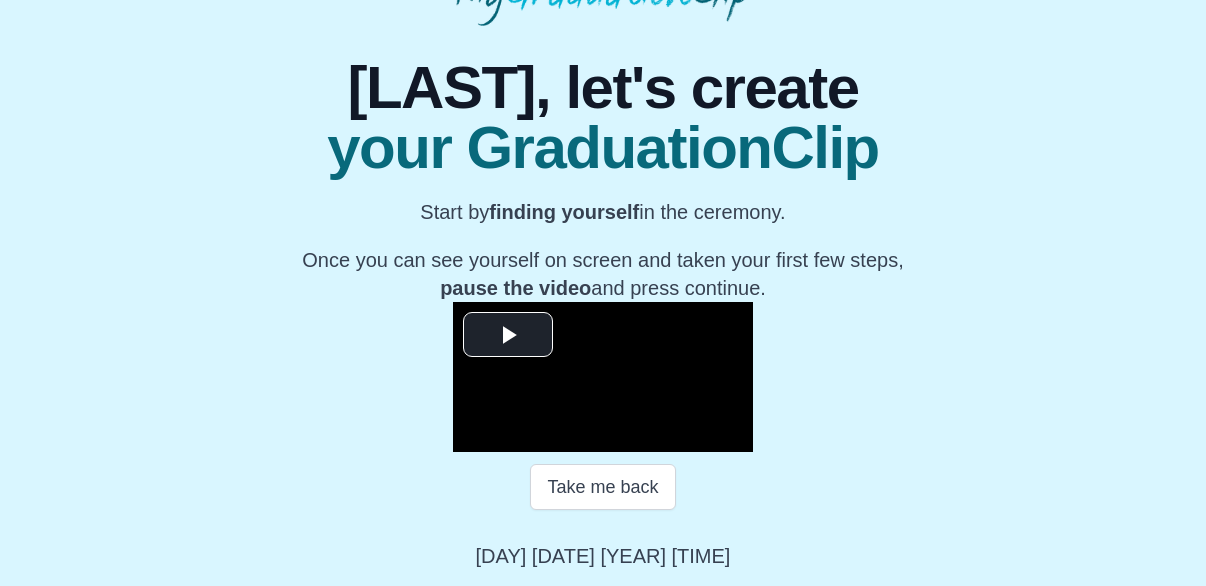 scroll, scrollTop: 307, scrollLeft: 0, axis: vertical 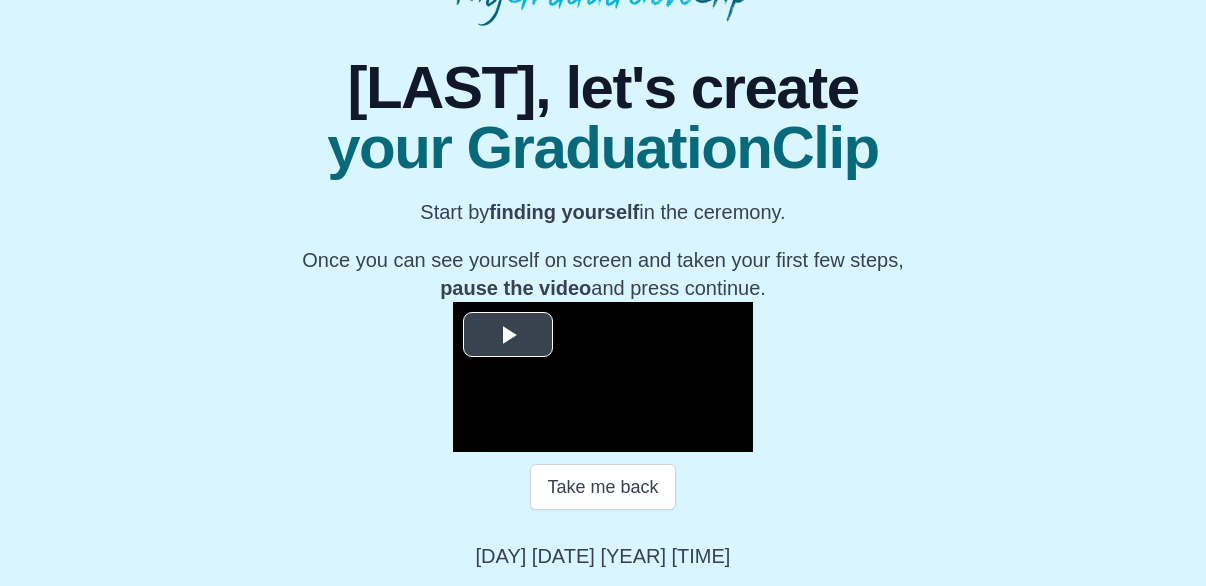 click at bounding box center [508, 334] 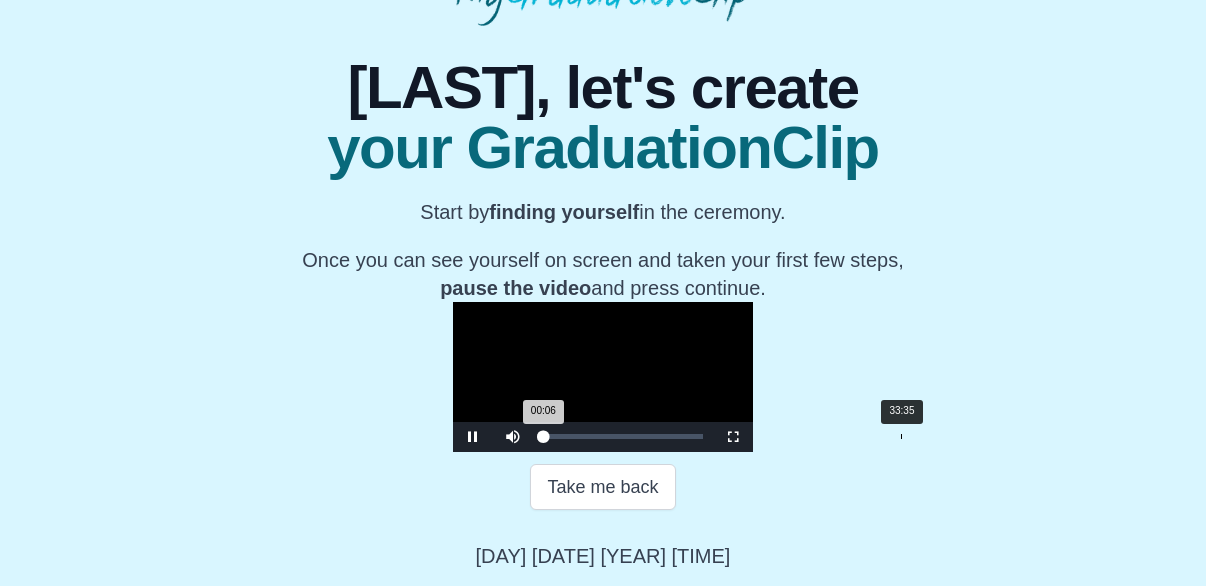 click on "Loaded : 0% 33:35 00:06 Progress : 0%" at bounding box center (623, 437) 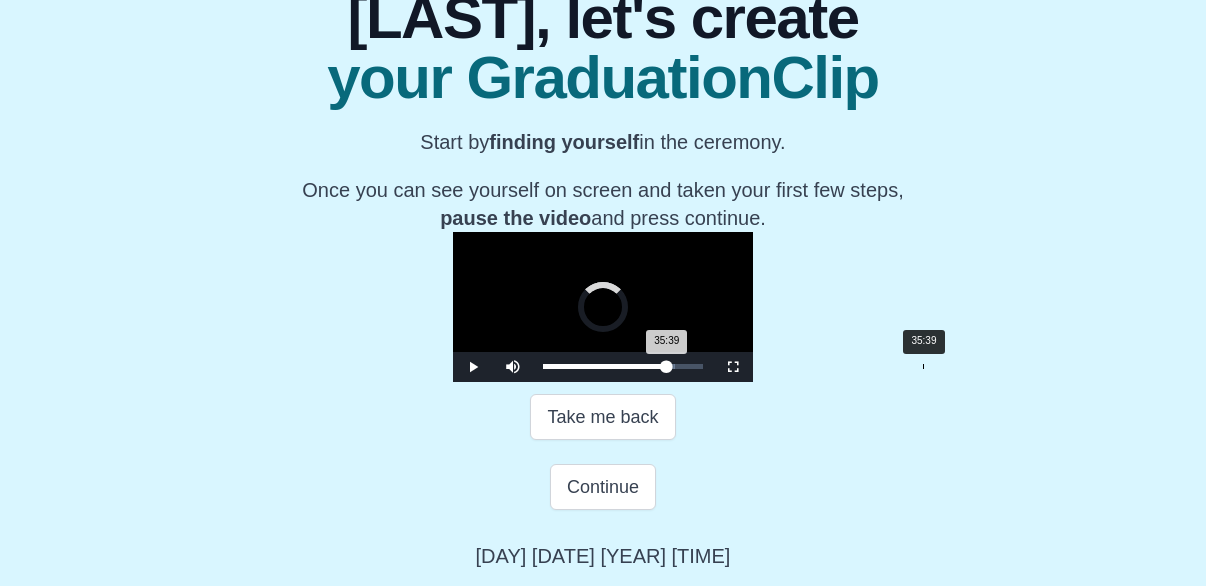 click on "Loaded : 0% 35:39 35:39 Progress : 0%" at bounding box center (623, 366) 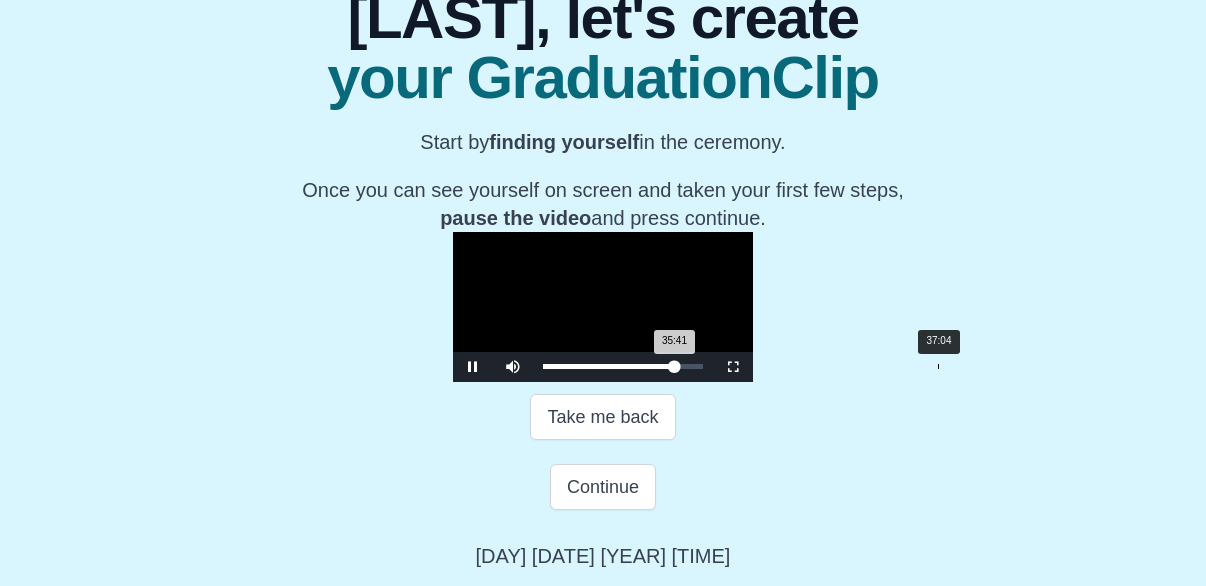 click on "Loaded : 0% 37:04 35:41 Progress : 0%" at bounding box center [623, 366] 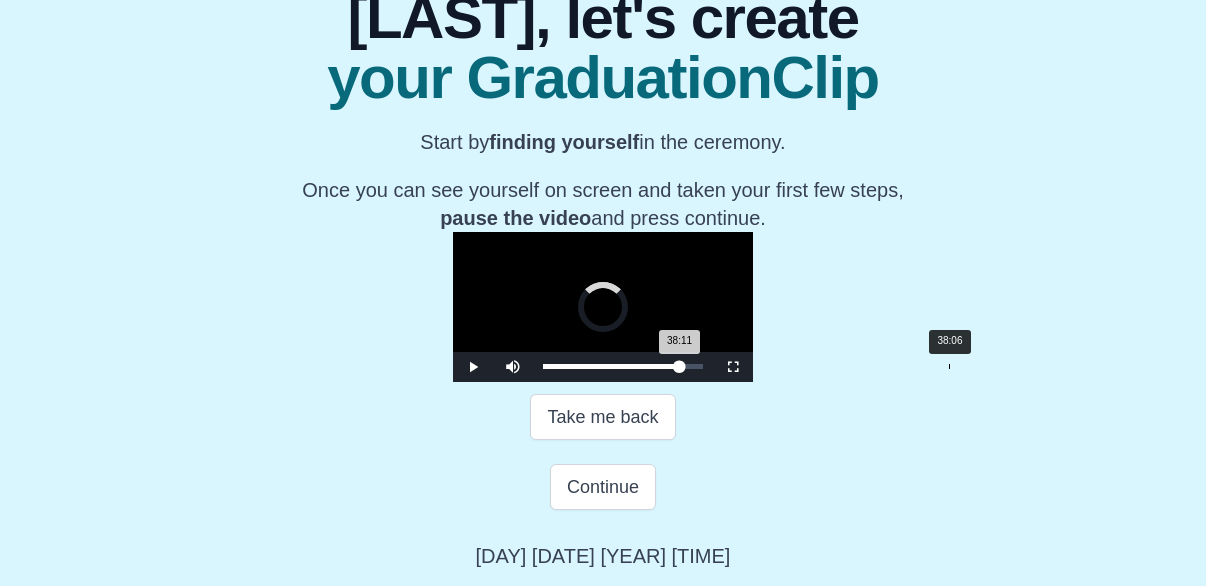 click on "Loaded : 0% 38:06 38:11 Progress : 0%" at bounding box center (623, 366) 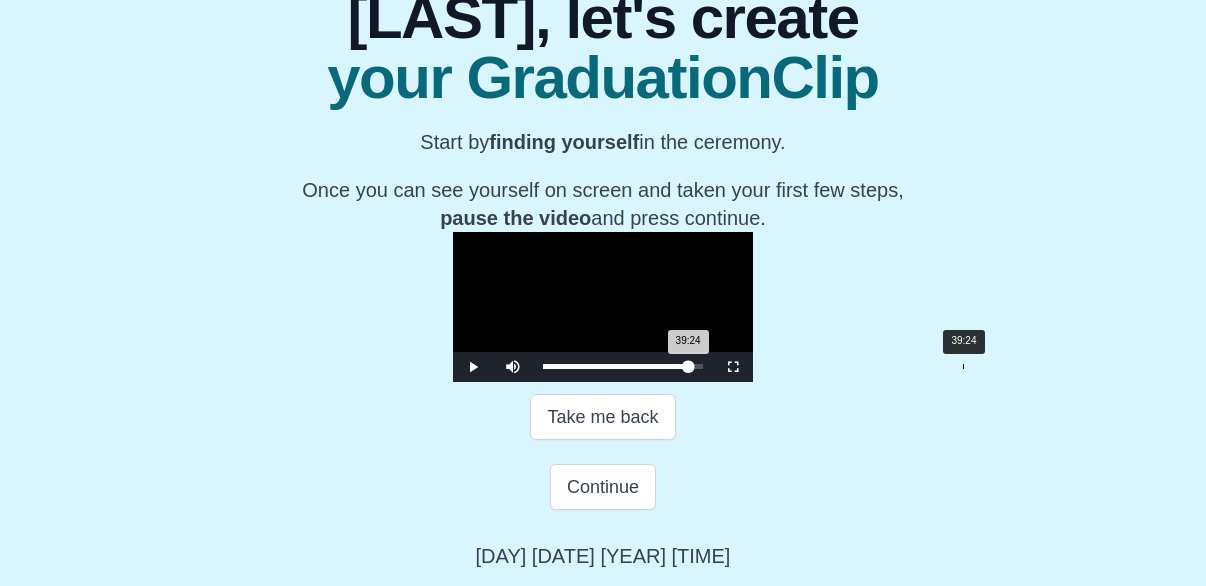click on "Loaded : 0% 39:24 39:24 Progress : 0%" at bounding box center (623, 366) 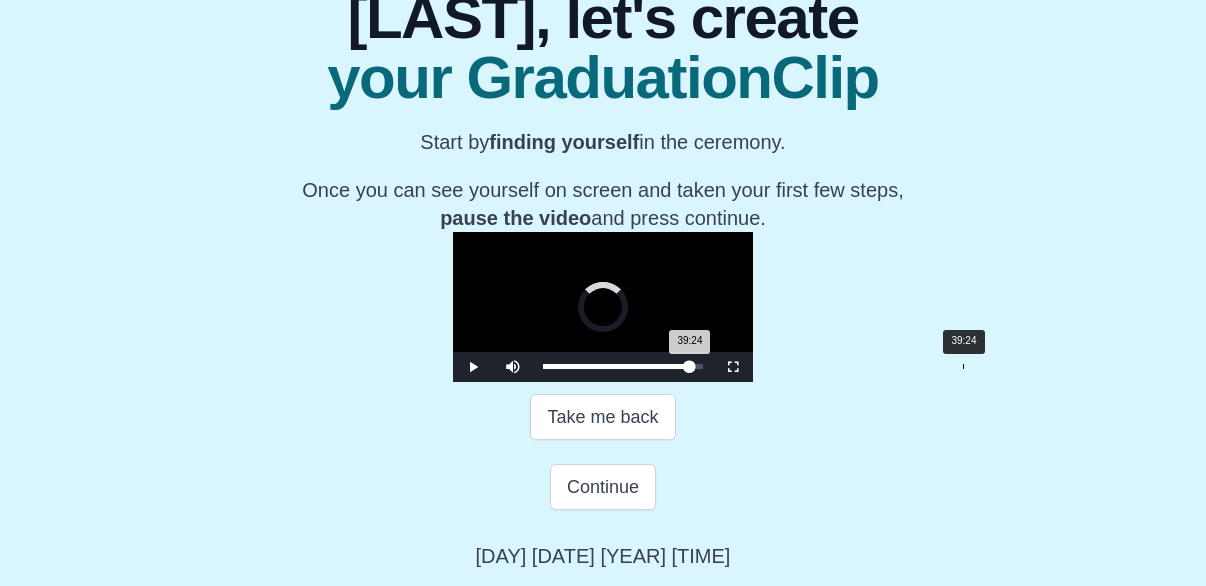 click on "39:24 Progress : 0%" at bounding box center [616, 366] 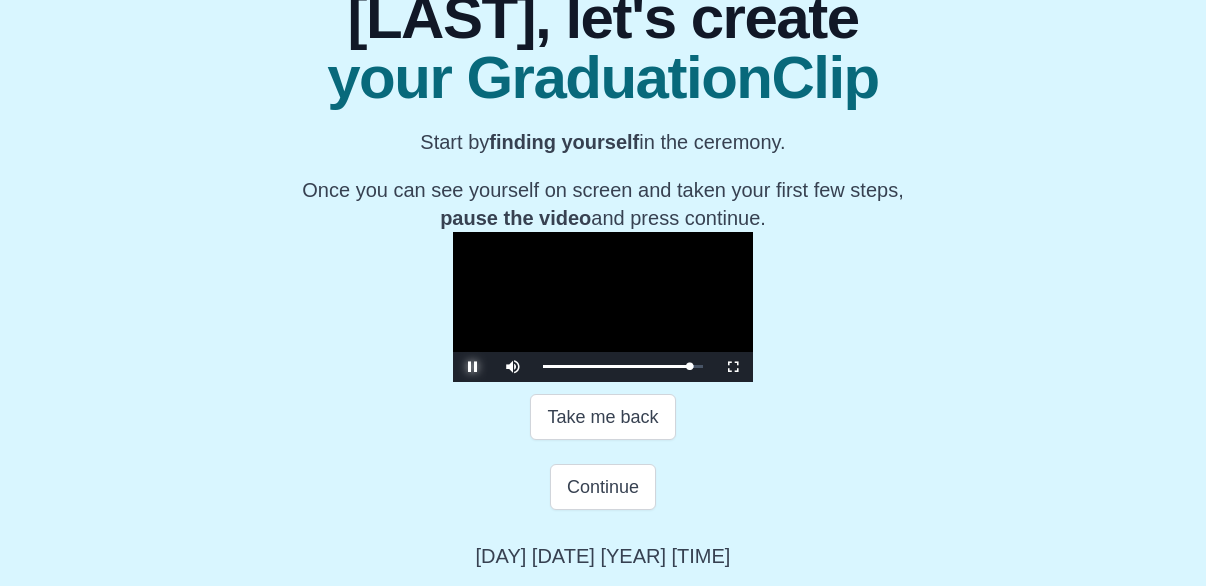 click at bounding box center [473, 367] 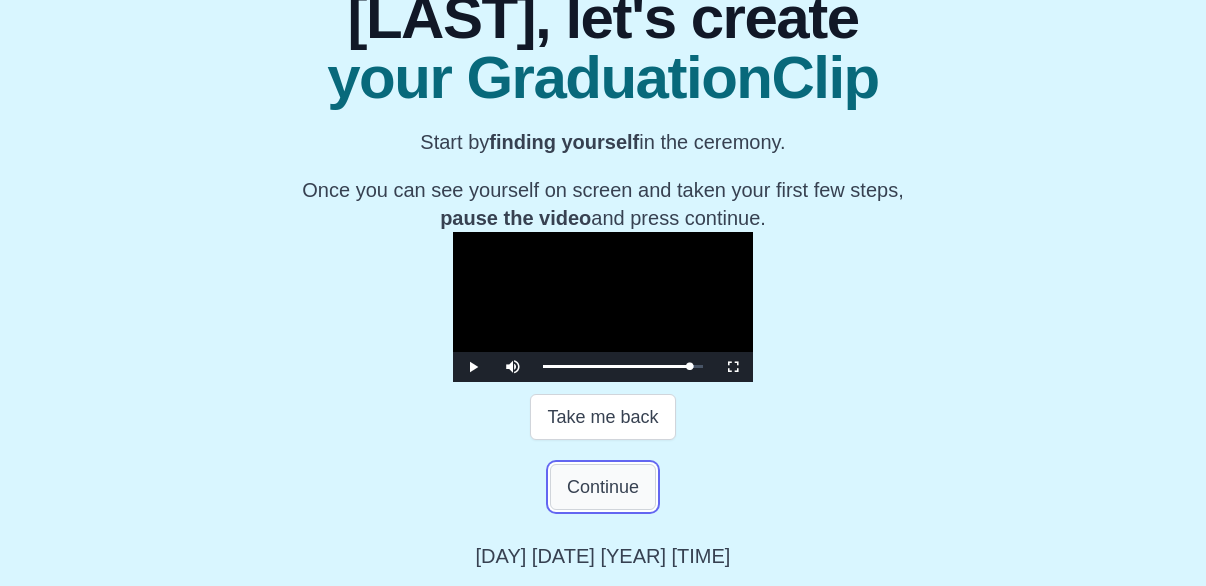 click on "Continue" at bounding box center (603, 487) 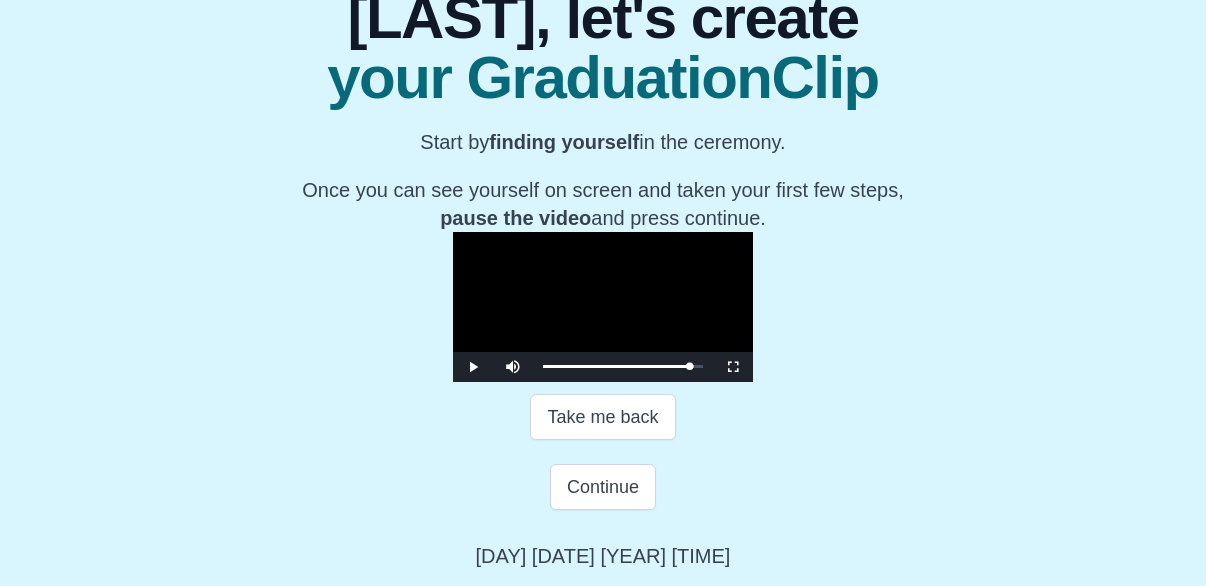 scroll, scrollTop: 59, scrollLeft: 0, axis: vertical 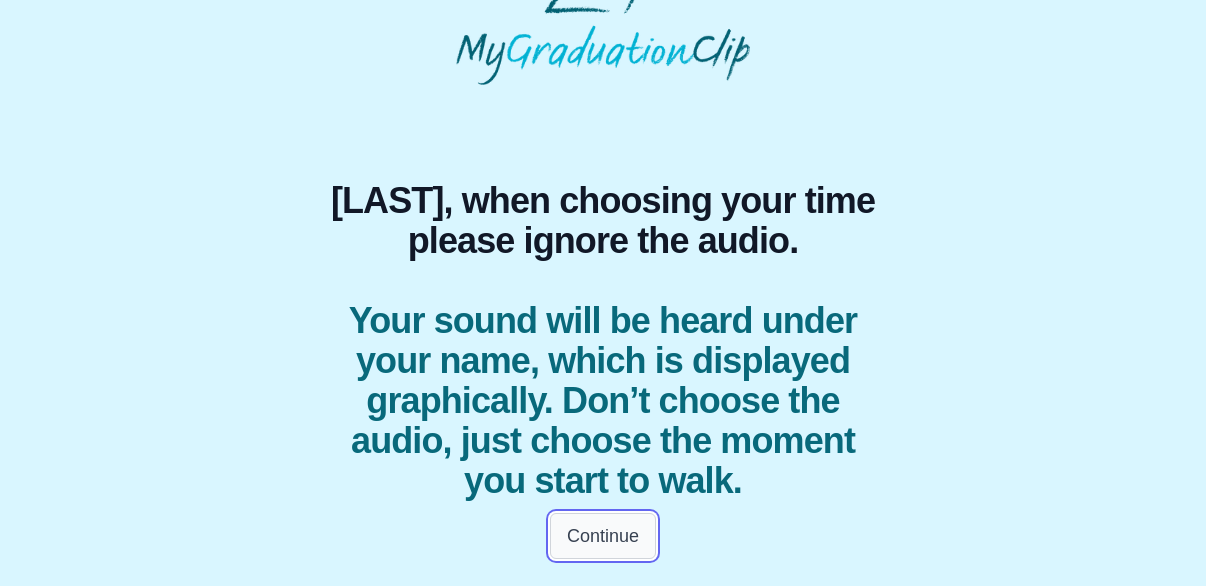 drag, startPoint x: 636, startPoint y: 535, endPoint x: 618, endPoint y: 522, distance: 22.203604 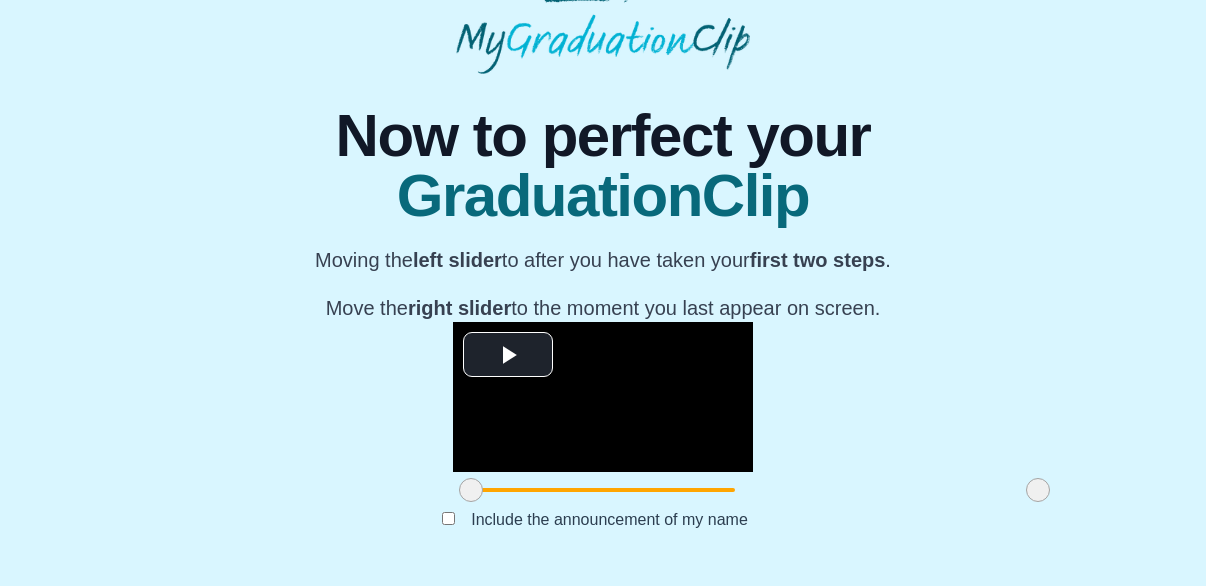 scroll, scrollTop: 259, scrollLeft: 0, axis: vertical 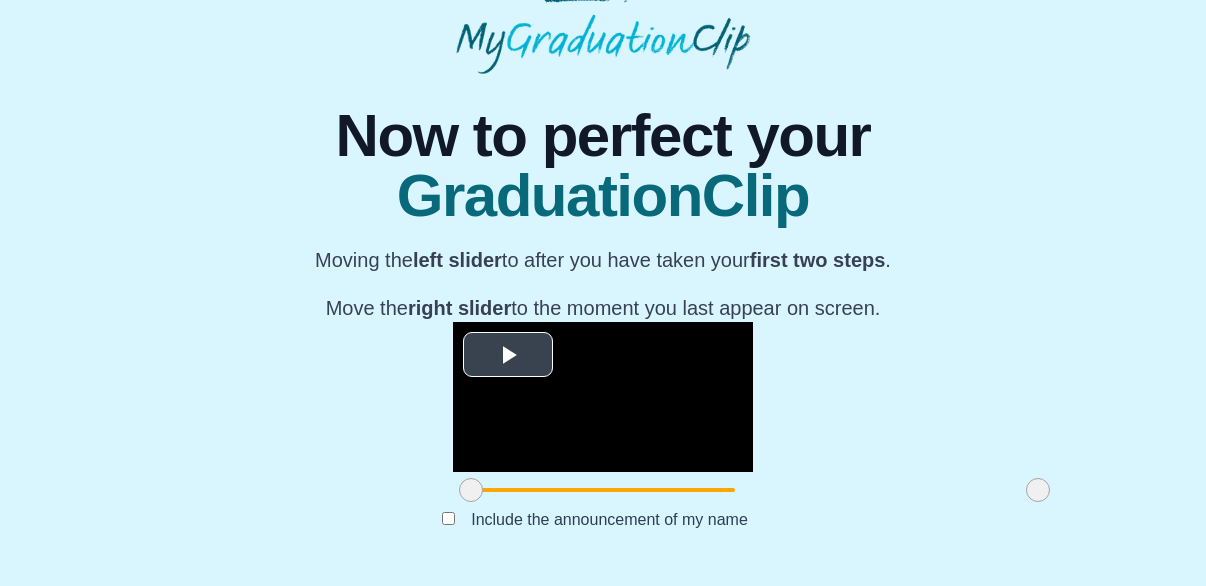 click at bounding box center [508, 354] 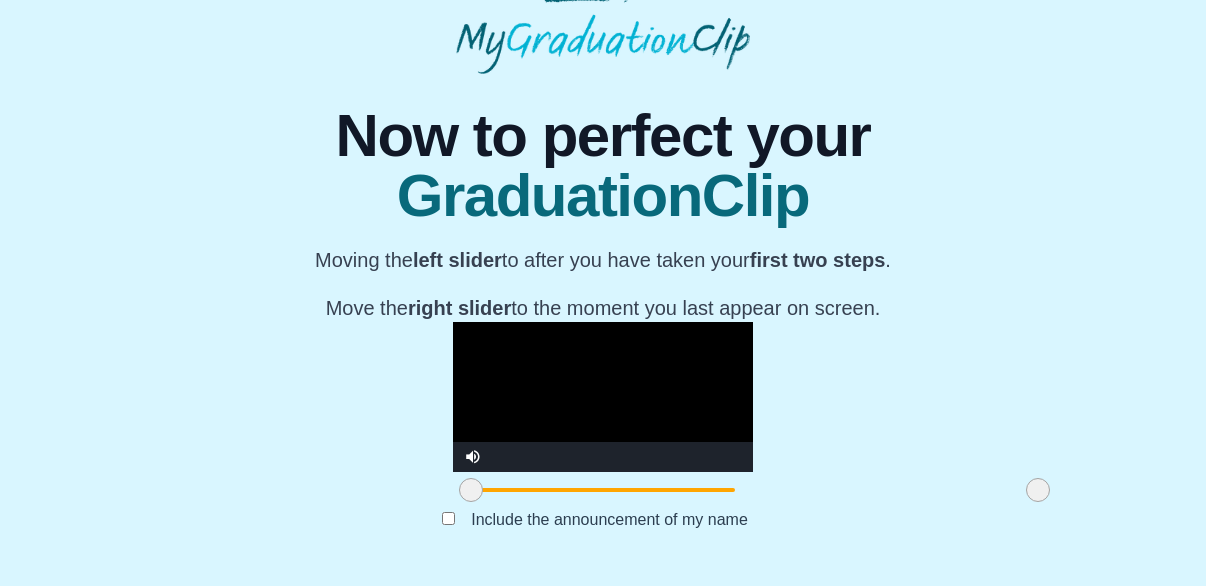 drag, startPoint x: 887, startPoint y: 498, endPoint x: 908, endPoint y: 491, distance: 22.135944 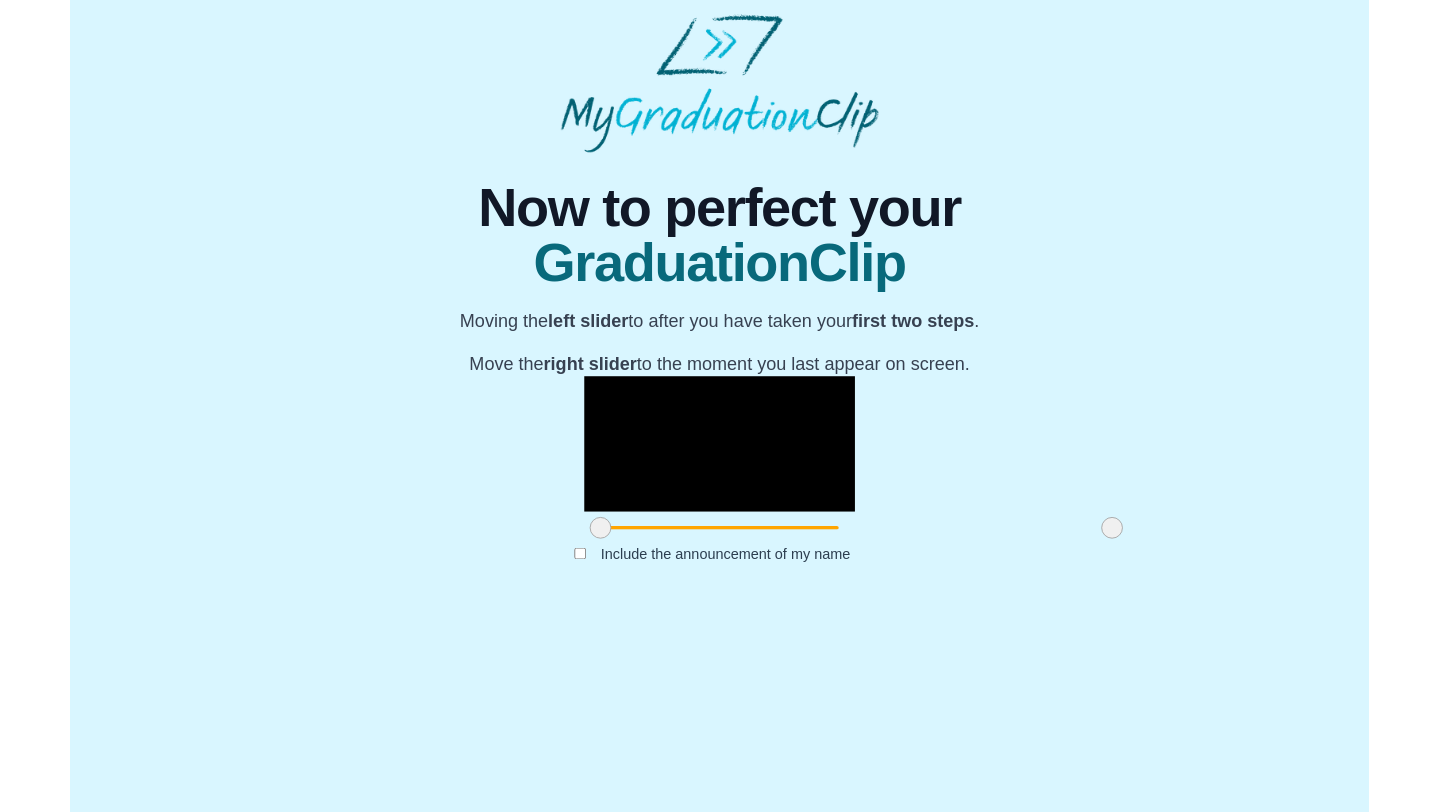 scroll, scrollTop: 125, scrollLeft: 0, axis: vertical 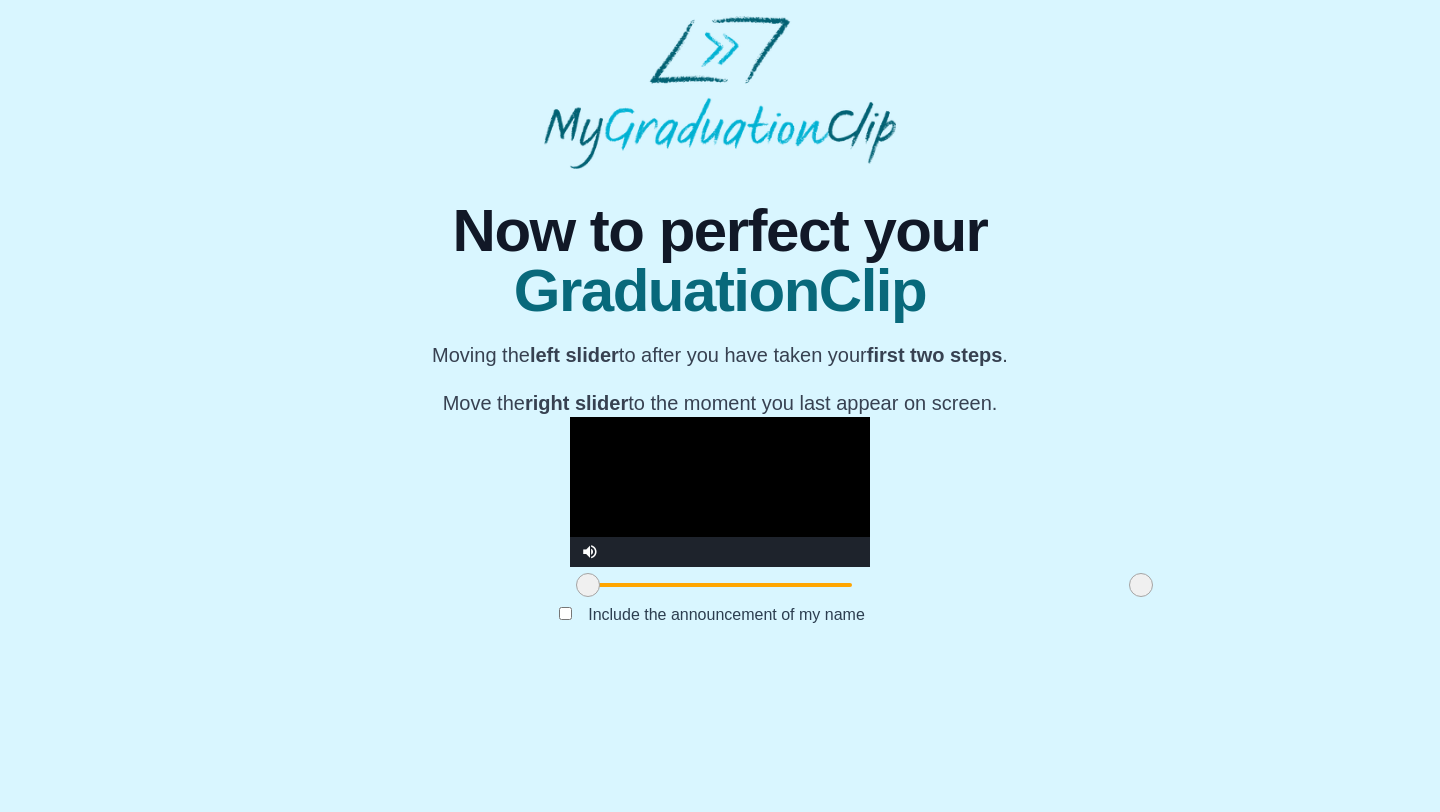 drag, startPoint x: 935, startPoint y: 717, endPoint x: 921, endPoint y: 717, distance: 14 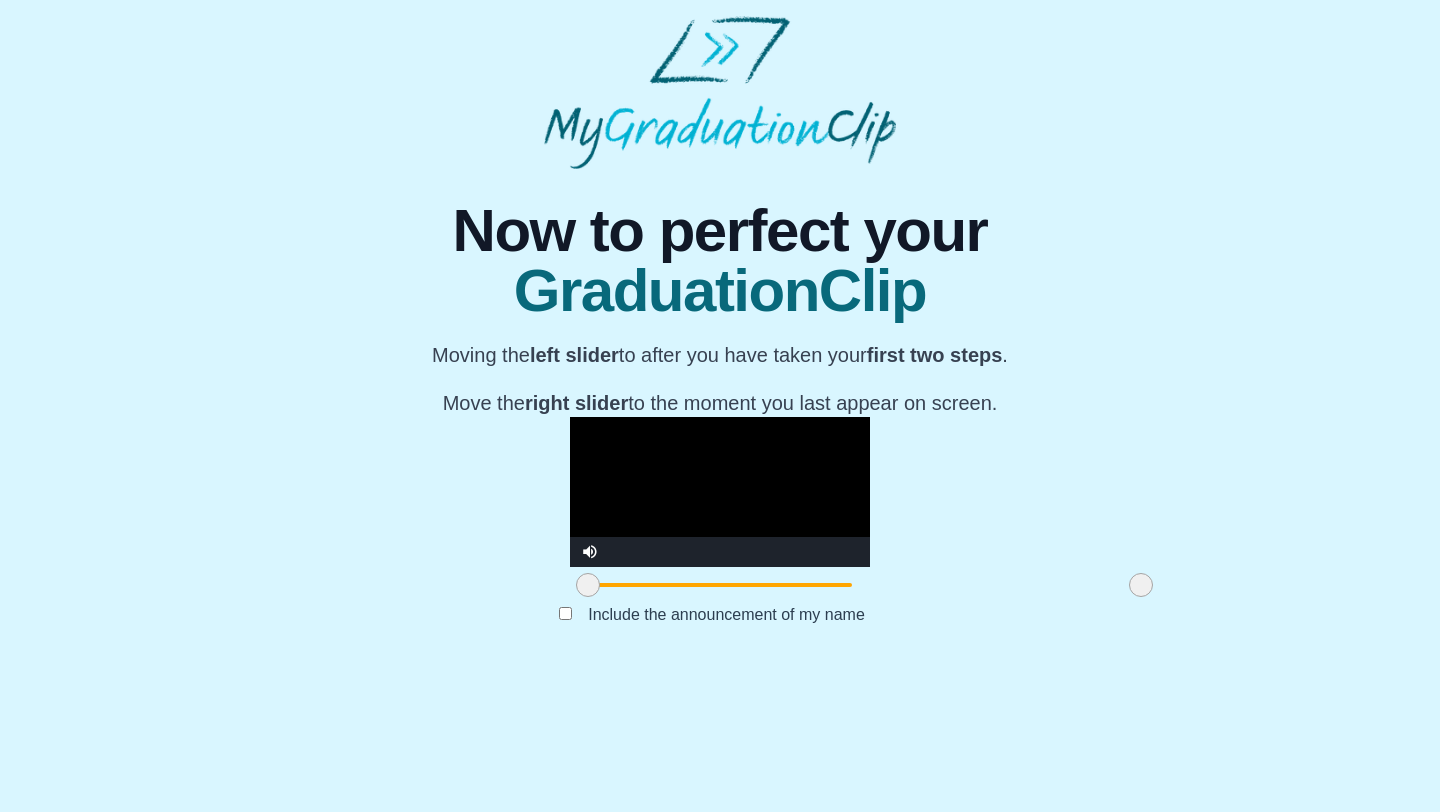 click at bounding box center (720, 492) 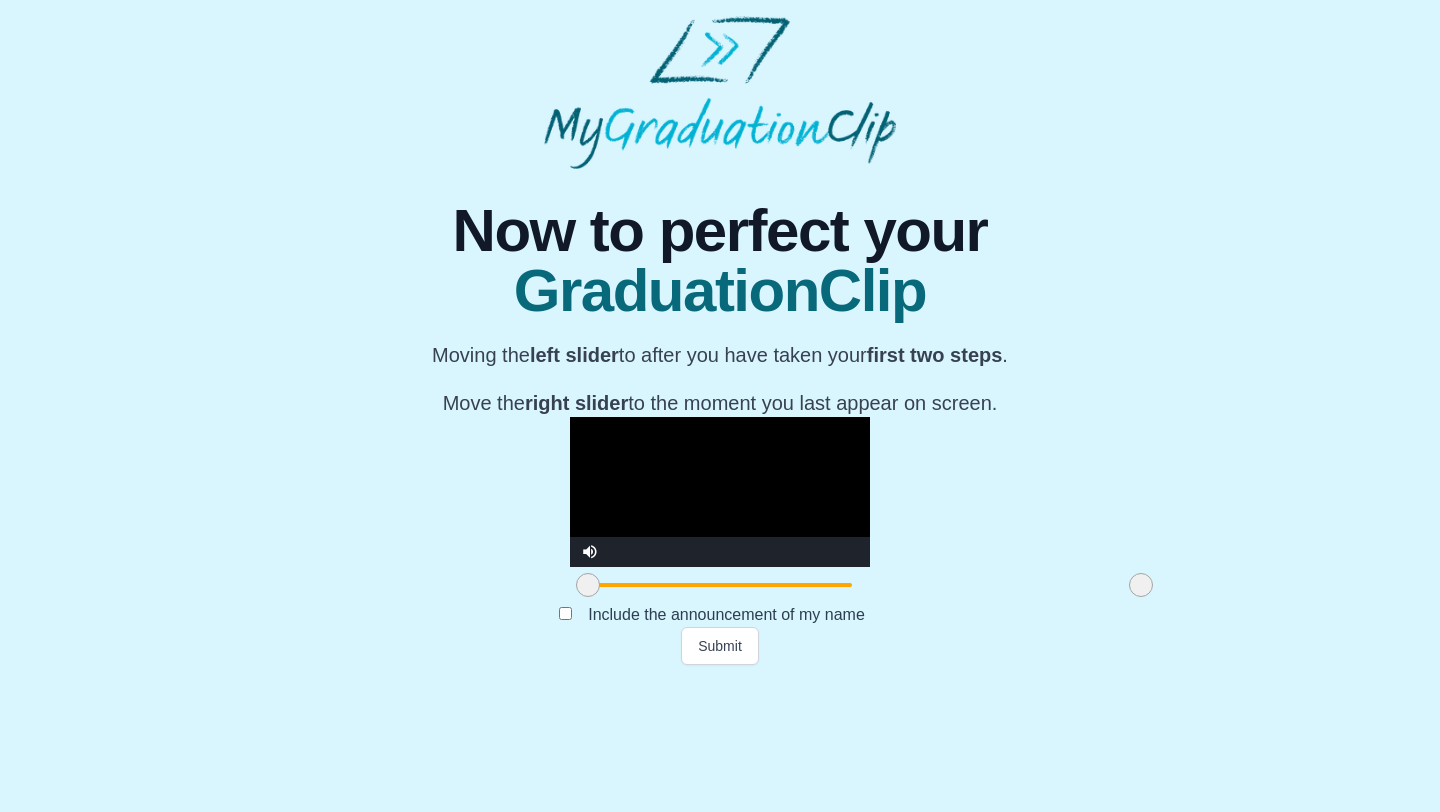 drag, startPoint x: 380, startPoint y: 716, endPoint x: 364, endPoint y: 715, distance: 16.03122 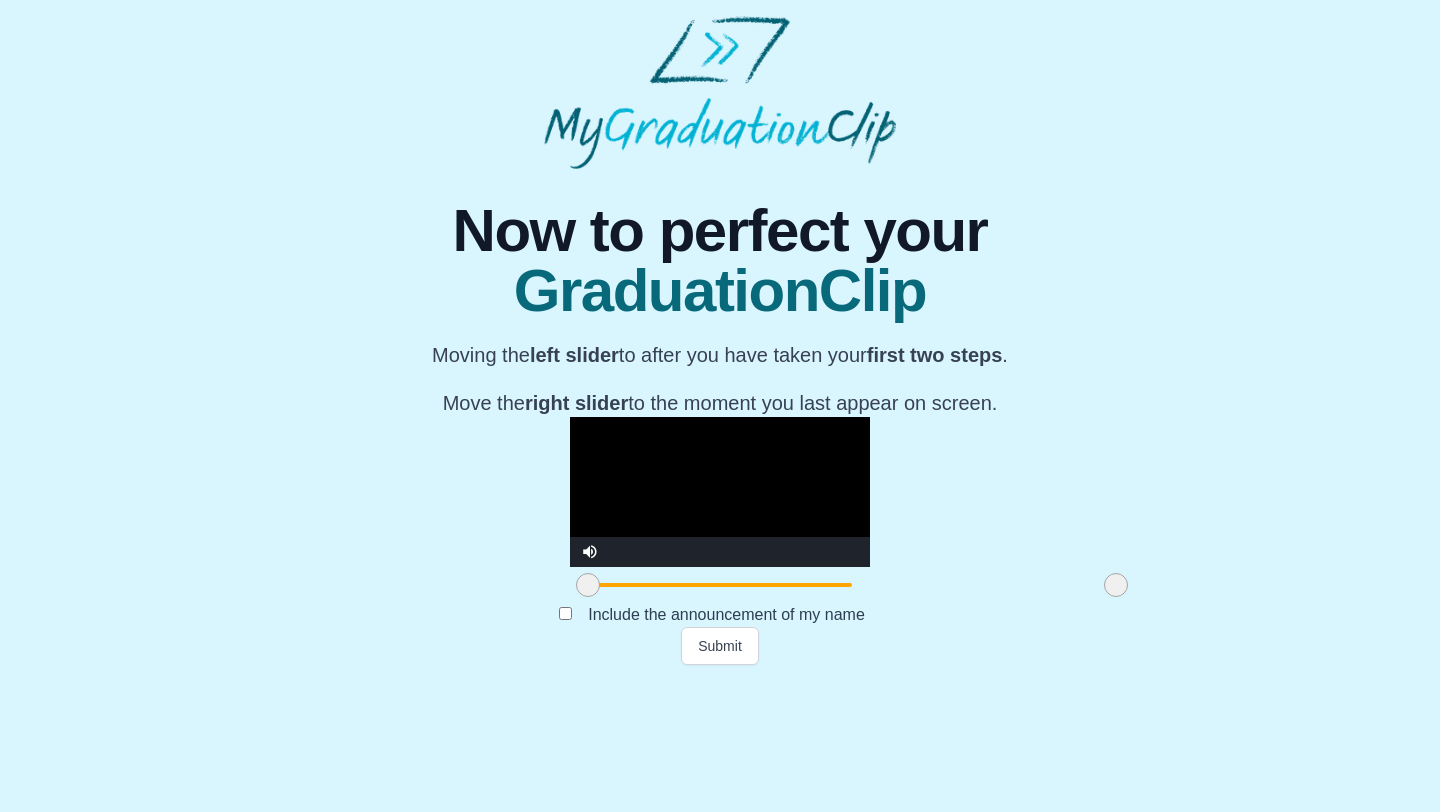 drag, startPoint x: 932, startPoint y: 718, endPoint x: 905, endPoint y: 717, distance: 27.018513 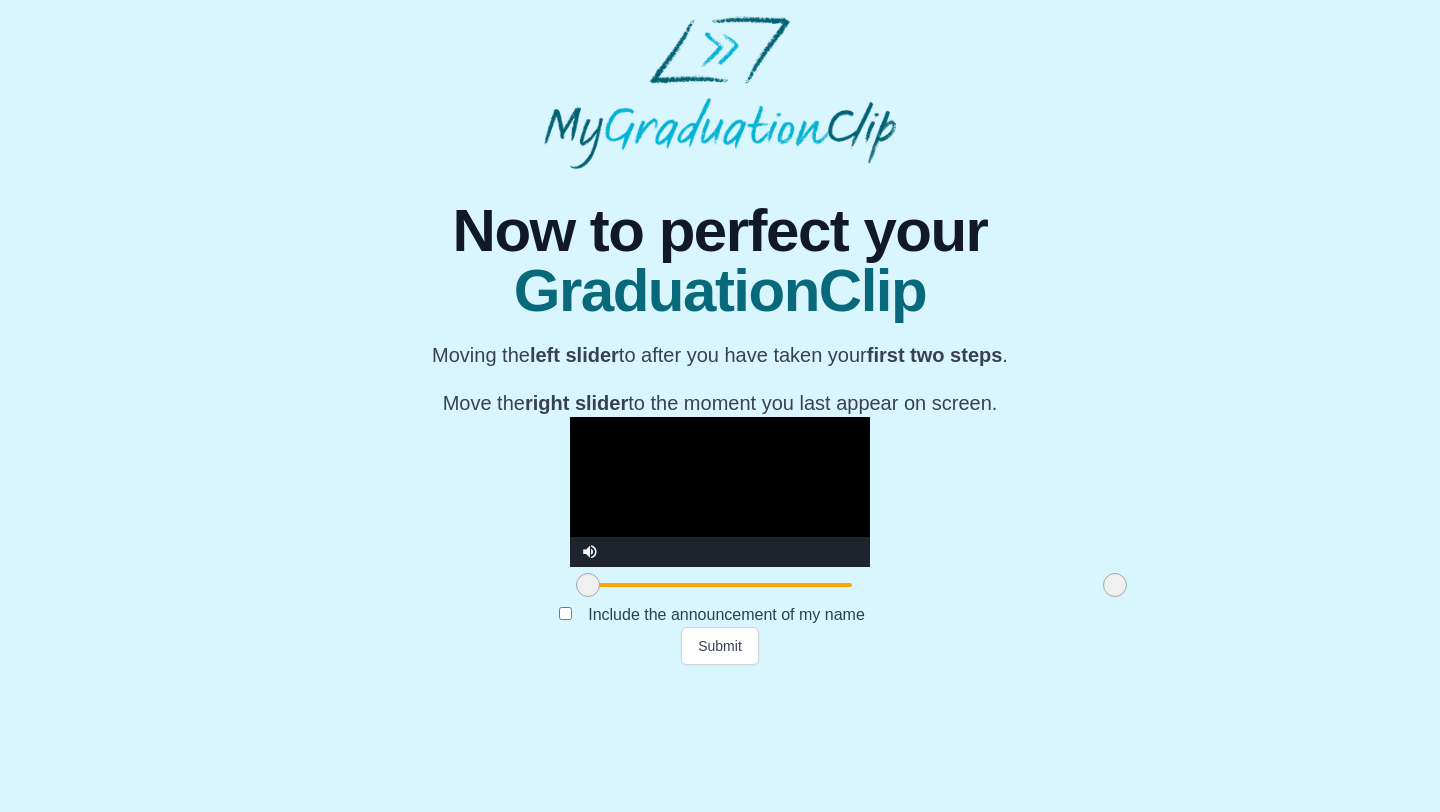 click at bounding box center (720, 492) 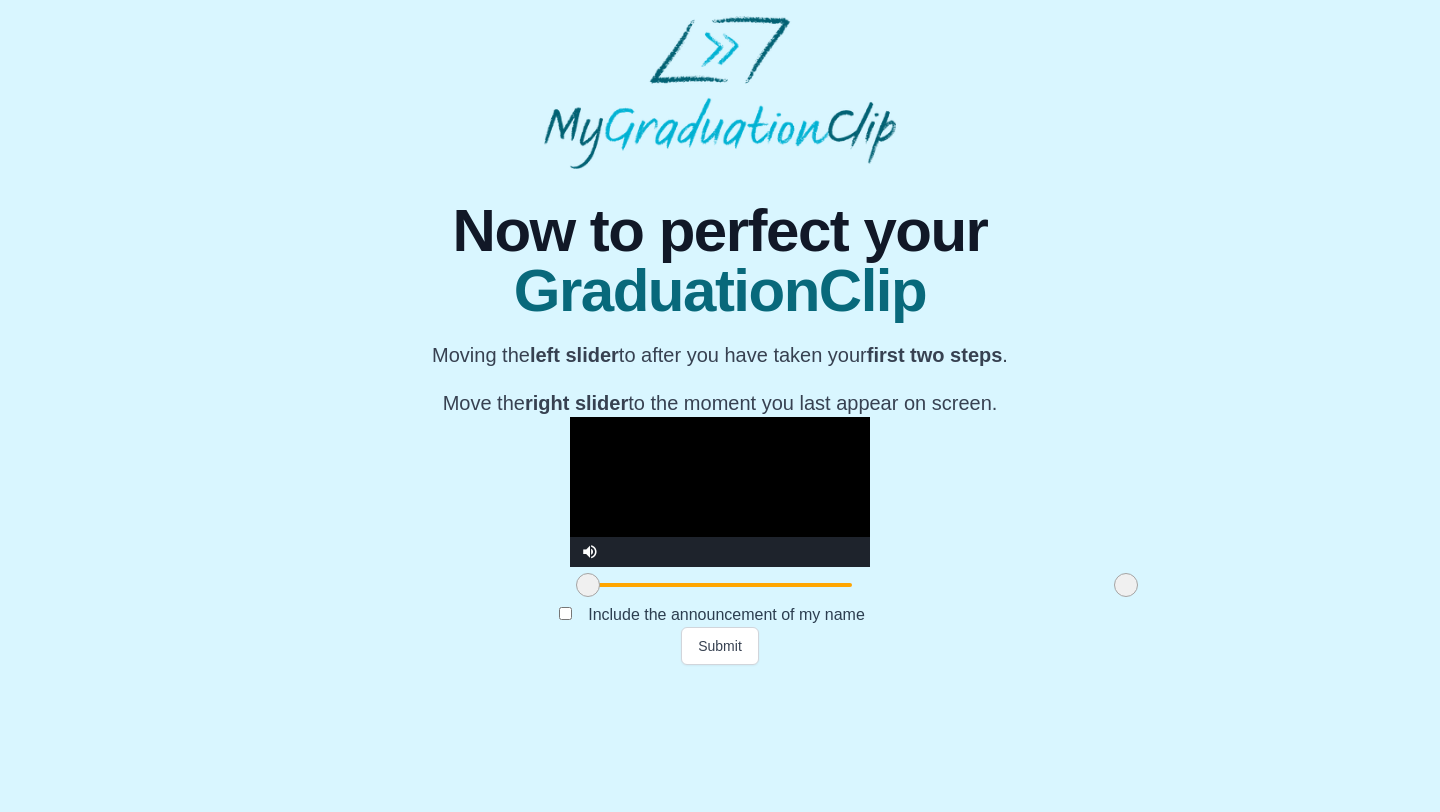 drag, startPoint x: 905, startPoint y: 720, endPoint x: 916, endPoint y: 722, distance: 11.18034 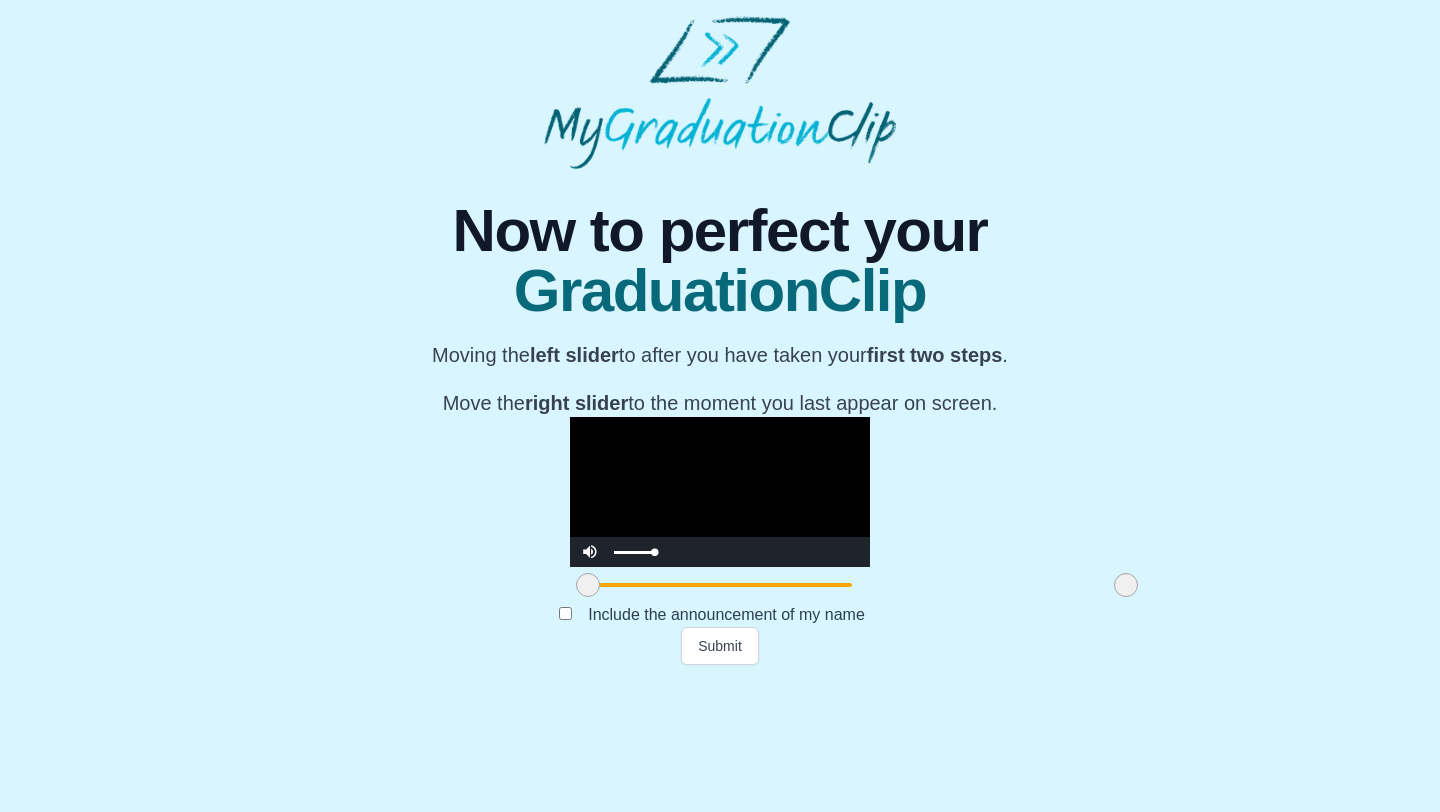 drag, startPoint x: 446, startPoint y: 681, endPoint x: 480, endPoint y: 683, distance: 34.058773 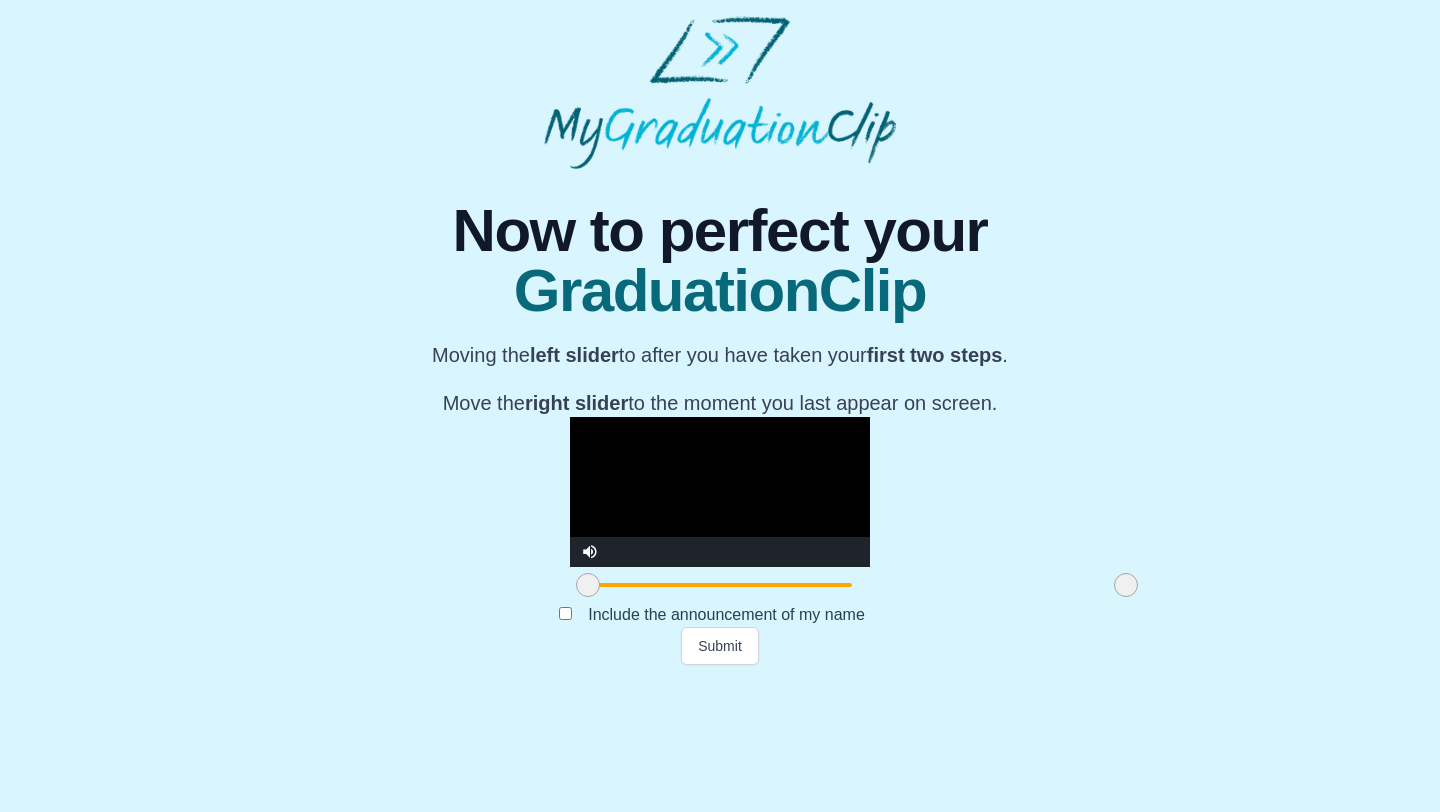 click at bounding box center (720, 492) 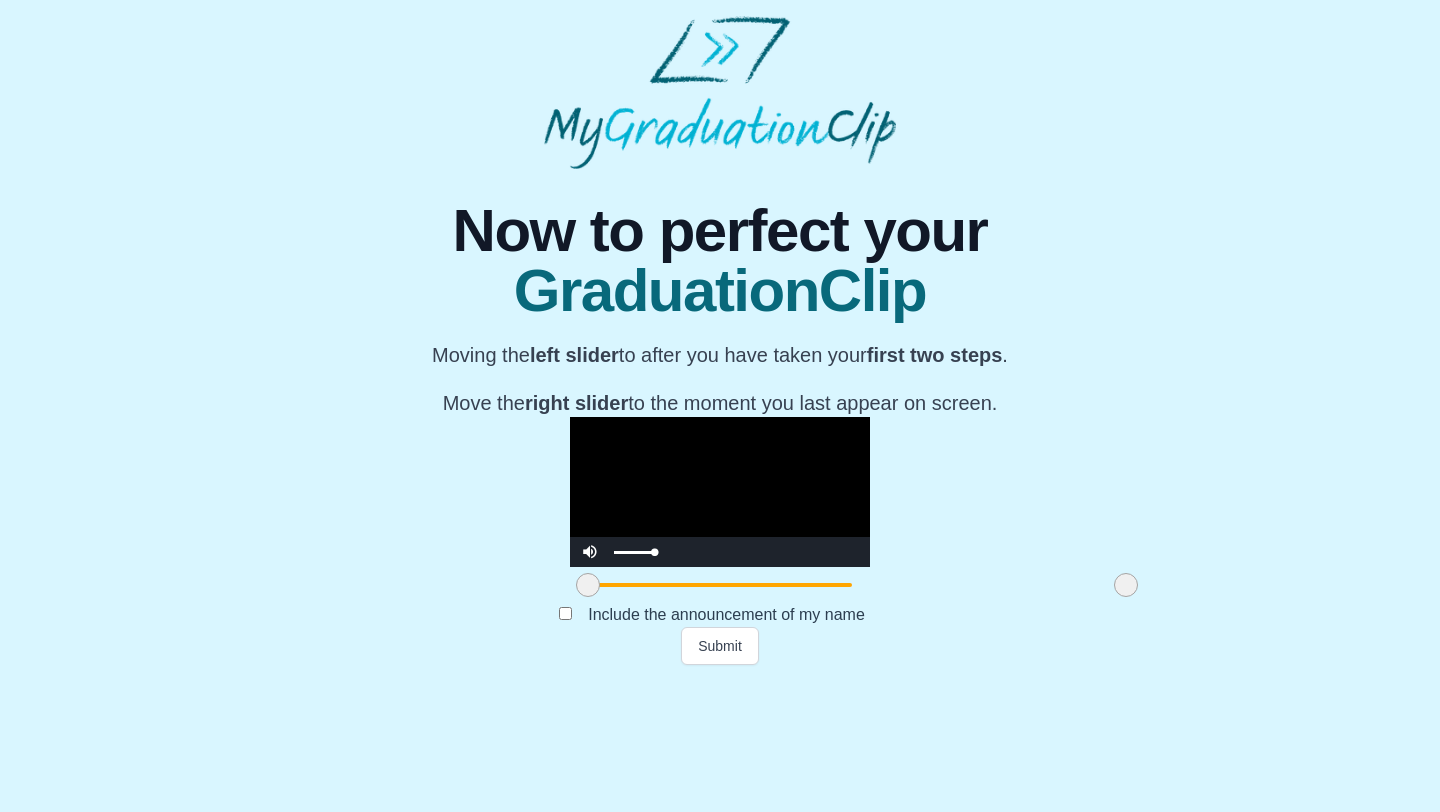 drag, startPoint x: 597, startPoint y: 693, endPoint x: 395, endPoint y: 692, distance: 202.00247 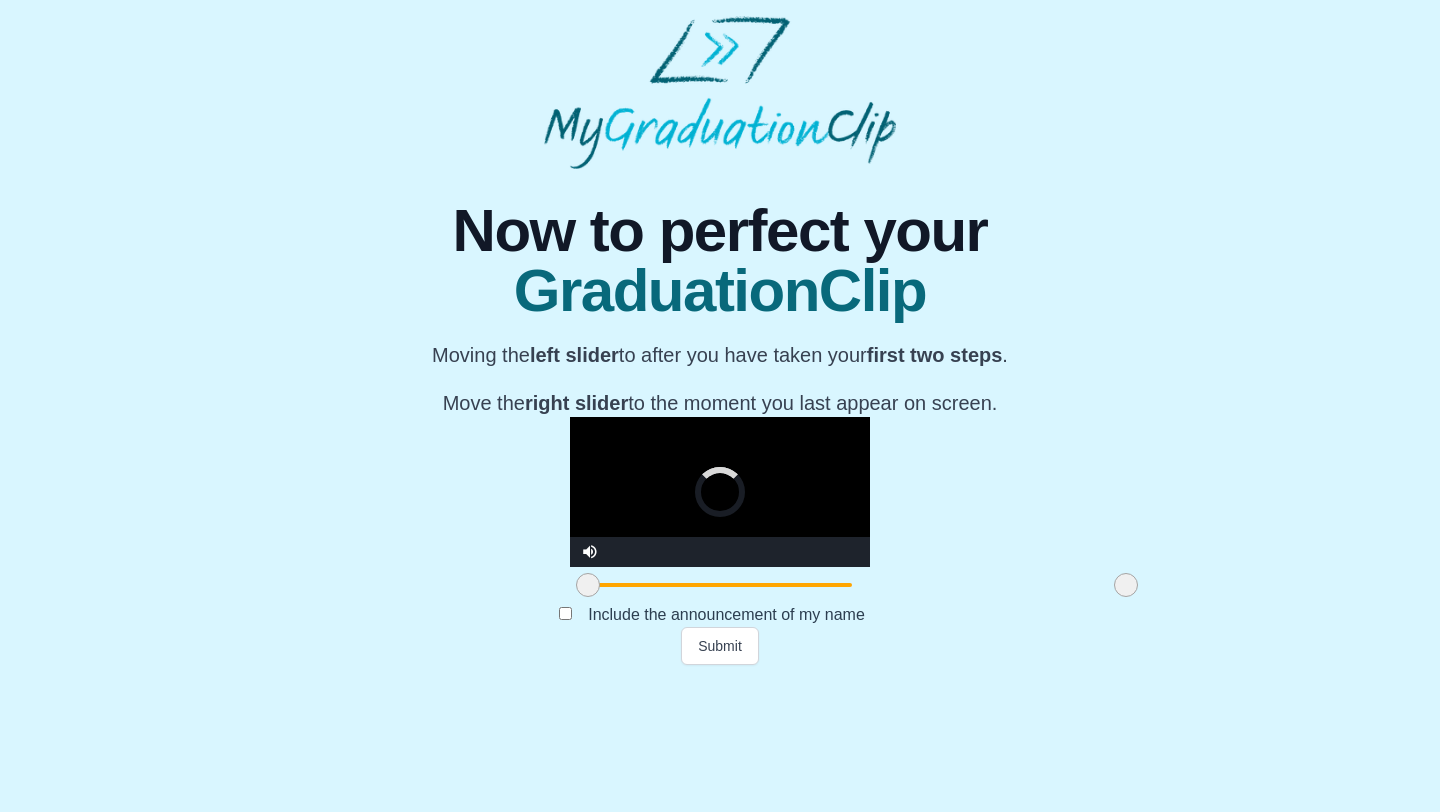 click at bounding box center [720, 492] 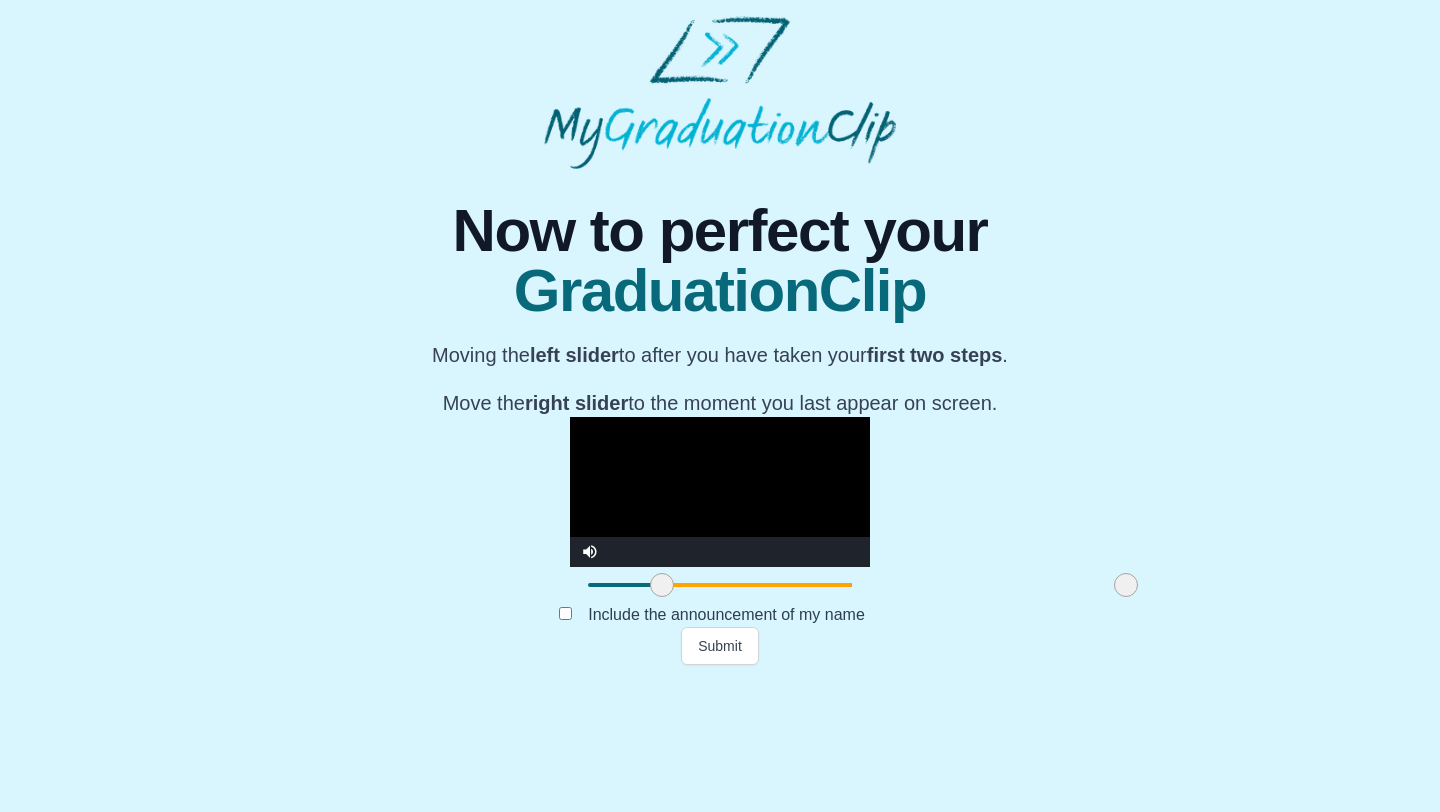 drag, startPoint x: 377, startPoint y: 717, endPoint x: 451, endPoint y: 712, distance: 74.168724 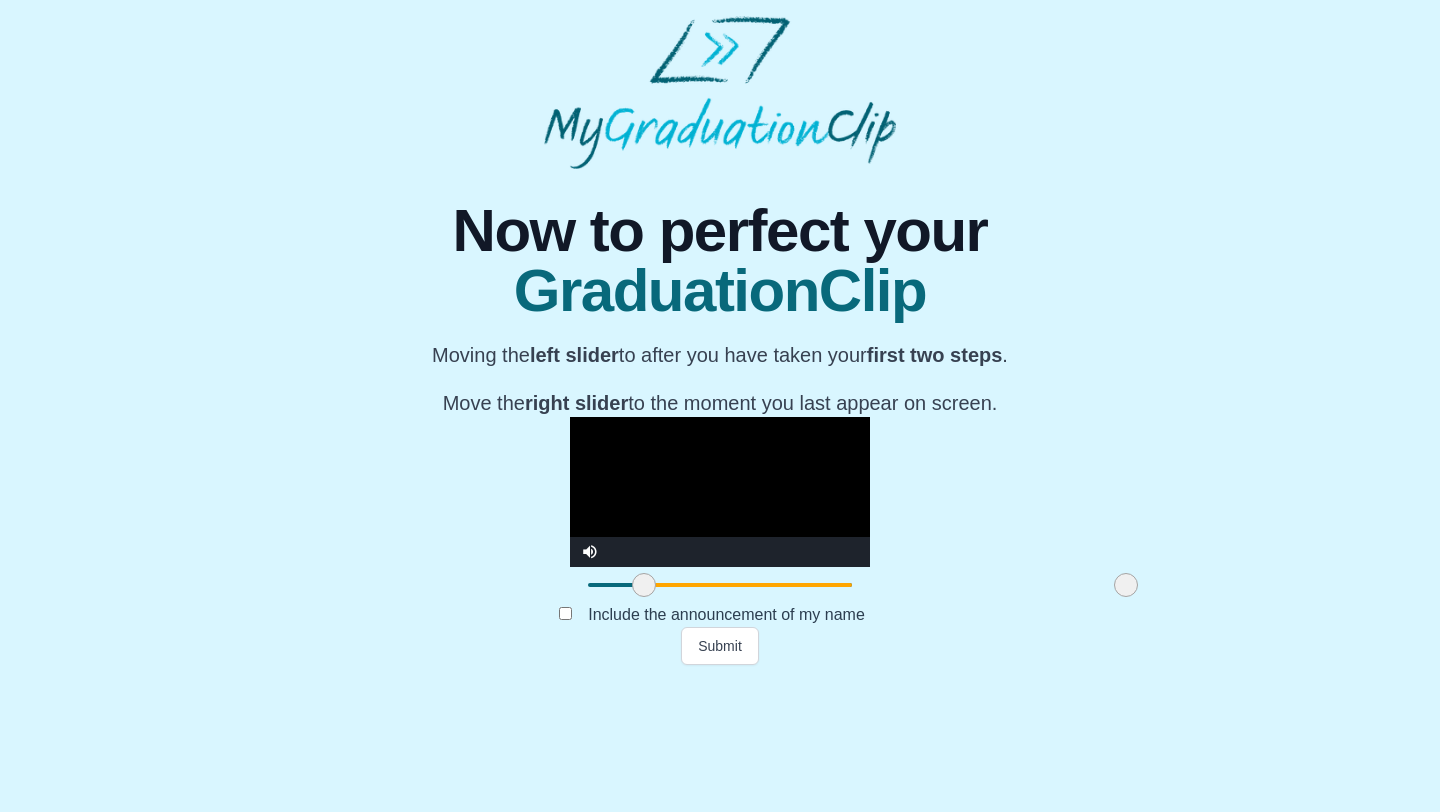 drag, startPoint x: 449, startPoint y: 712, endPoint x: 431, endPoint y: 711, distance: 18.027756 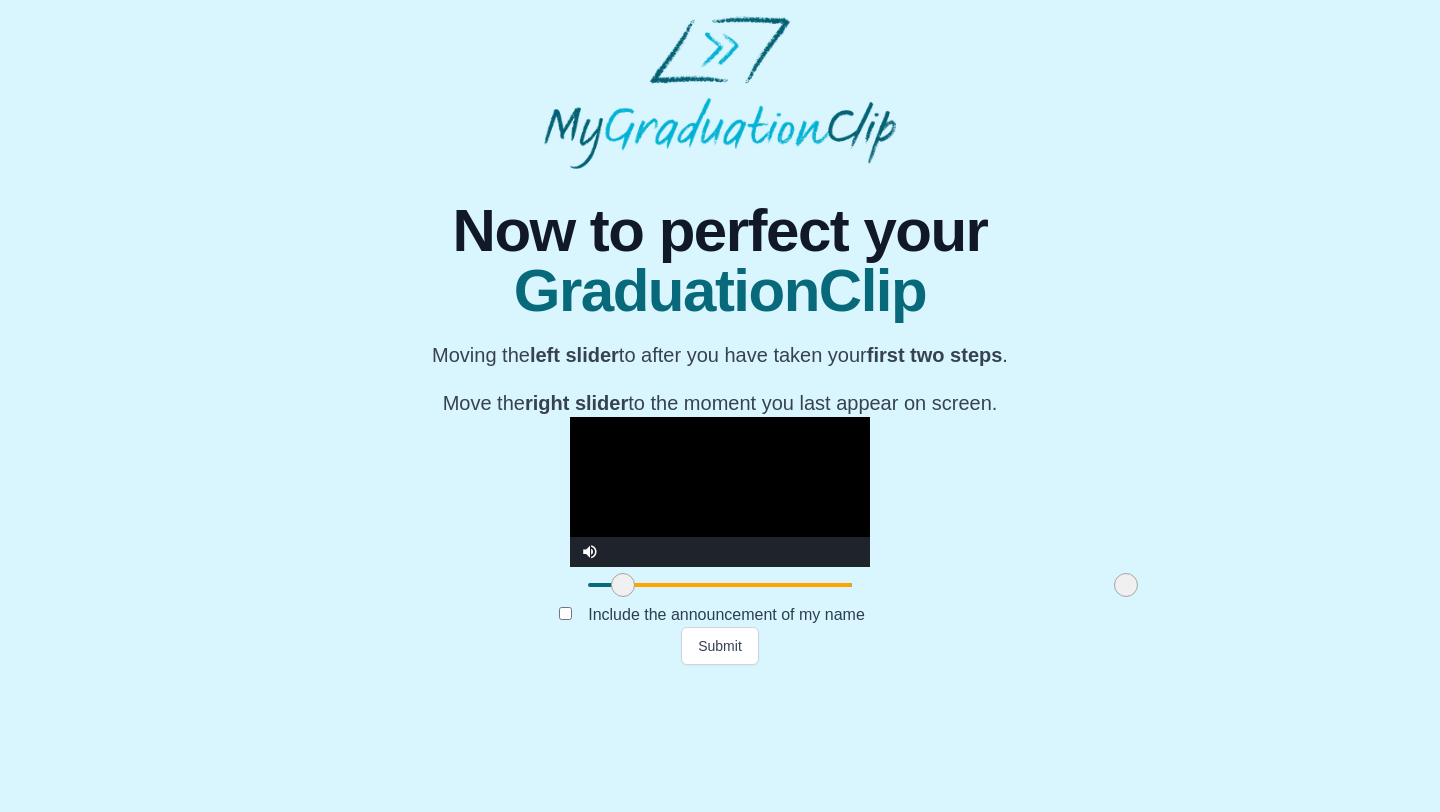 drag, startPoint x: 439, startPoint y: 717, endPoint x: 418, endPoint y: 721, distance: 21.377558 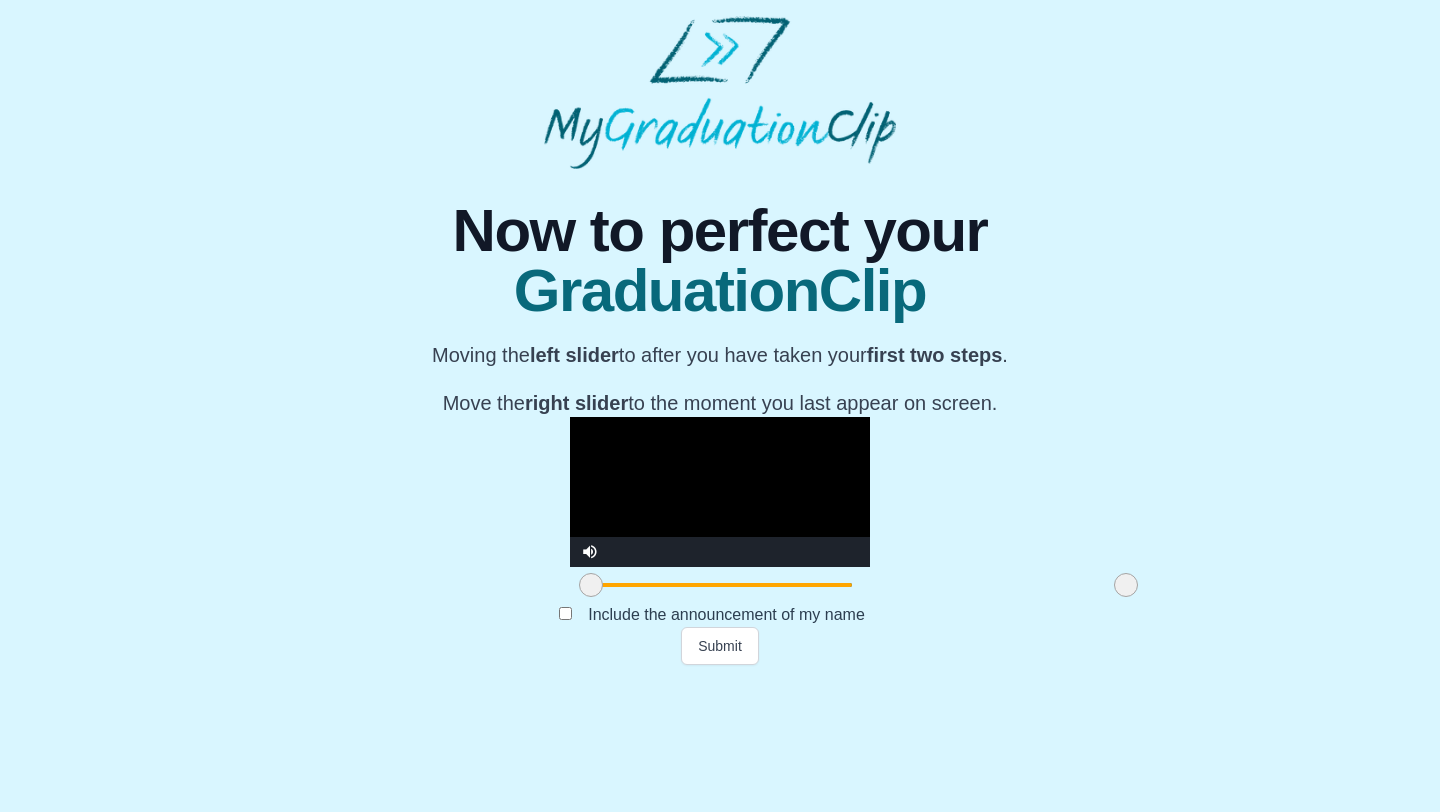 drag, startPoint x: 415, startPoint y: 720, endPoint x: 383, endPoint y: 721, distance: 32.01562 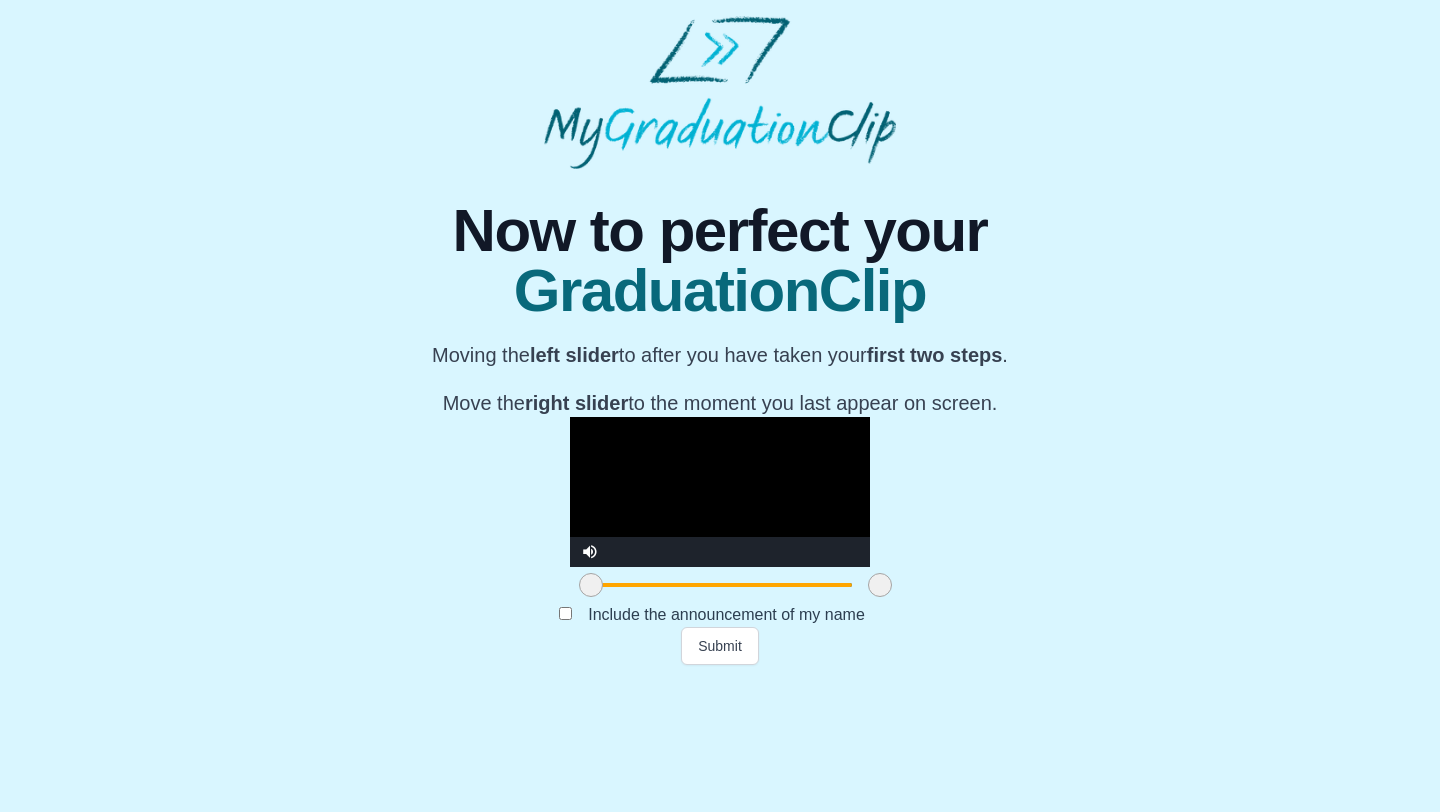 drag, startPoint x: 916, startPoint y: 719, endPoint x: 676, endPoint y: 725, distance: 240.07498 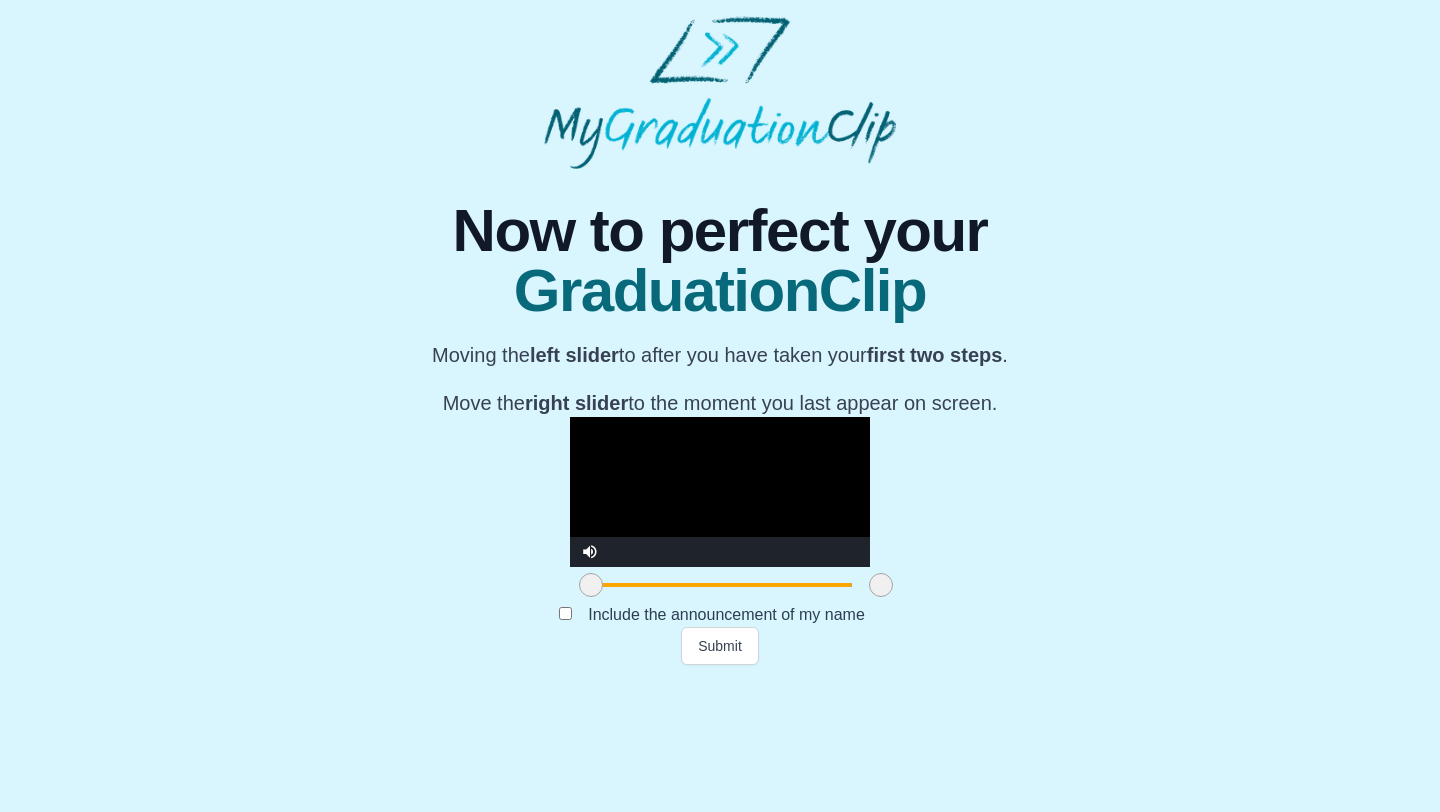 click at bounding box center [720, 492] 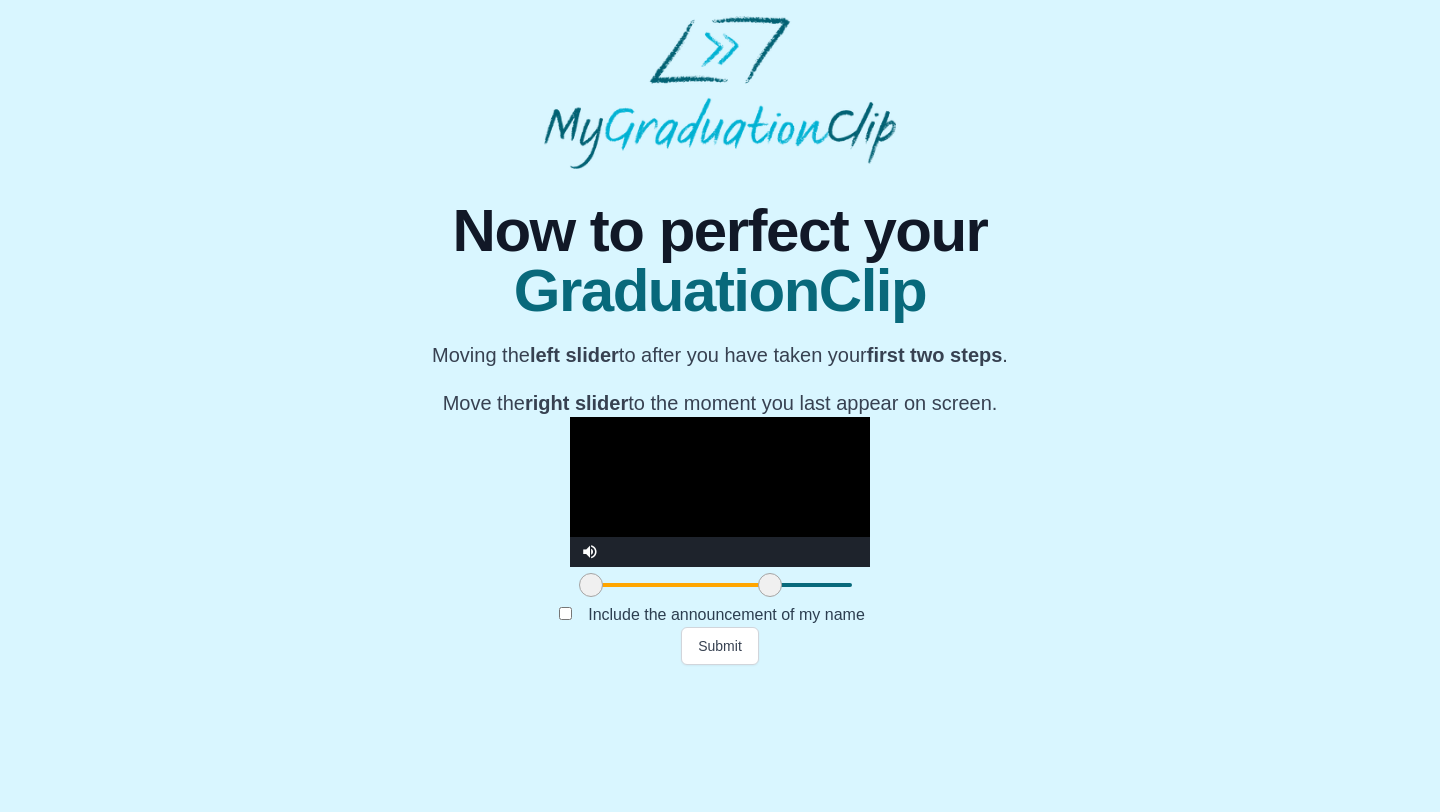 drag, startPoint x: 671, startPoint y: 720, endPoint x: 562, endPoint y: 713, distance: 109.22454 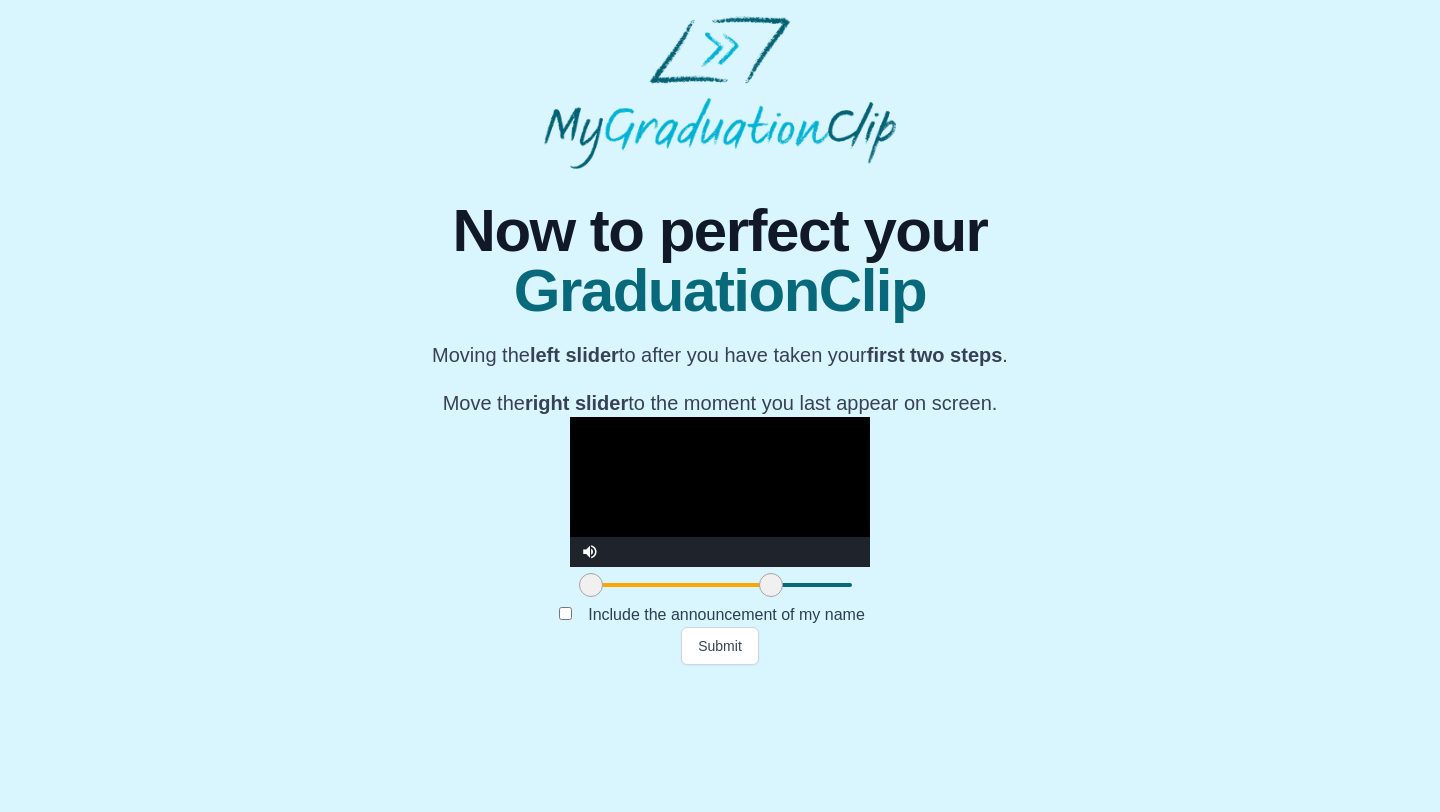 click at bounding box center [720, 492] 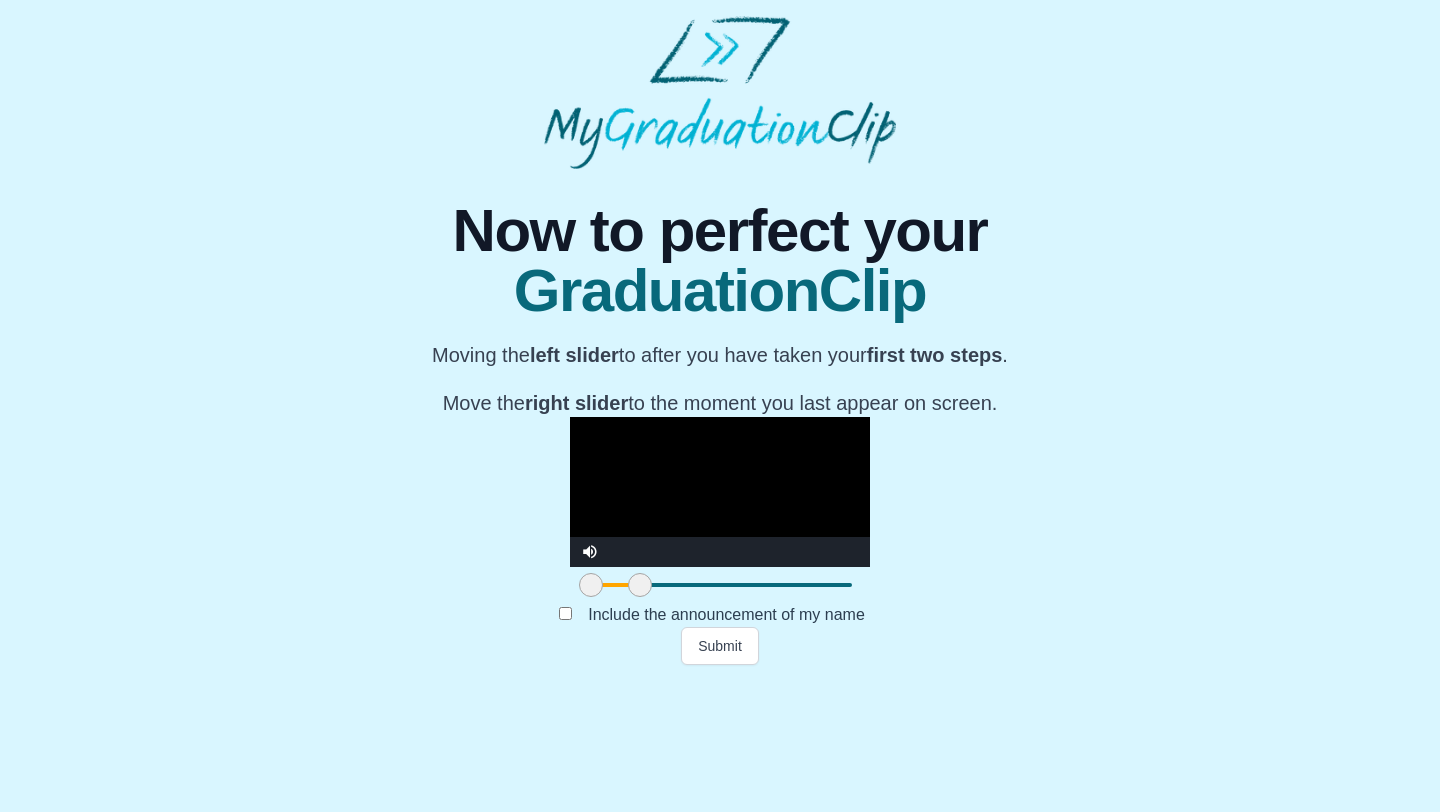 drag, startPoint x: 566, startPoint y: 714, endPoint x: 437, endPoint y: 717, distance: 129.03488 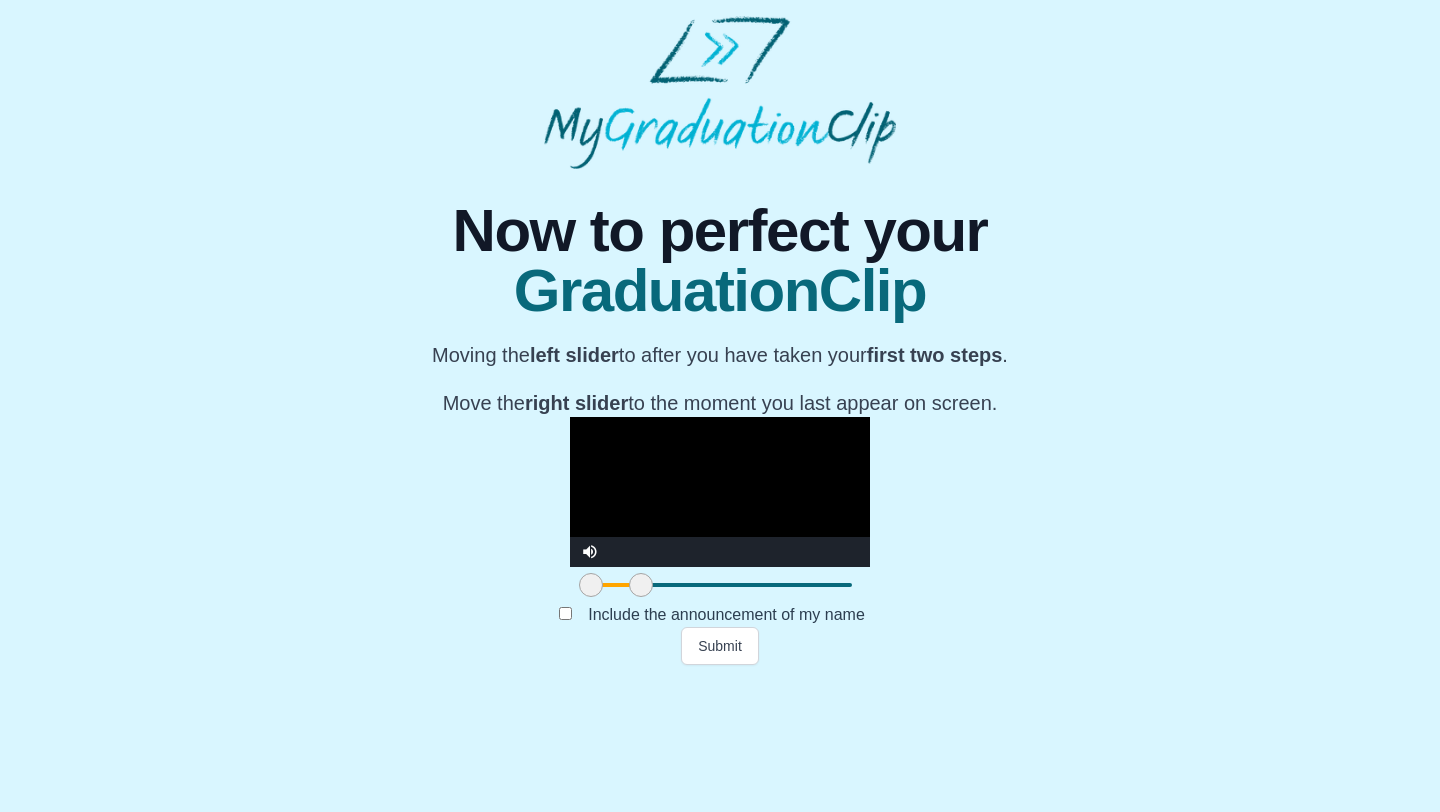 click at bounding box center (720, 492) 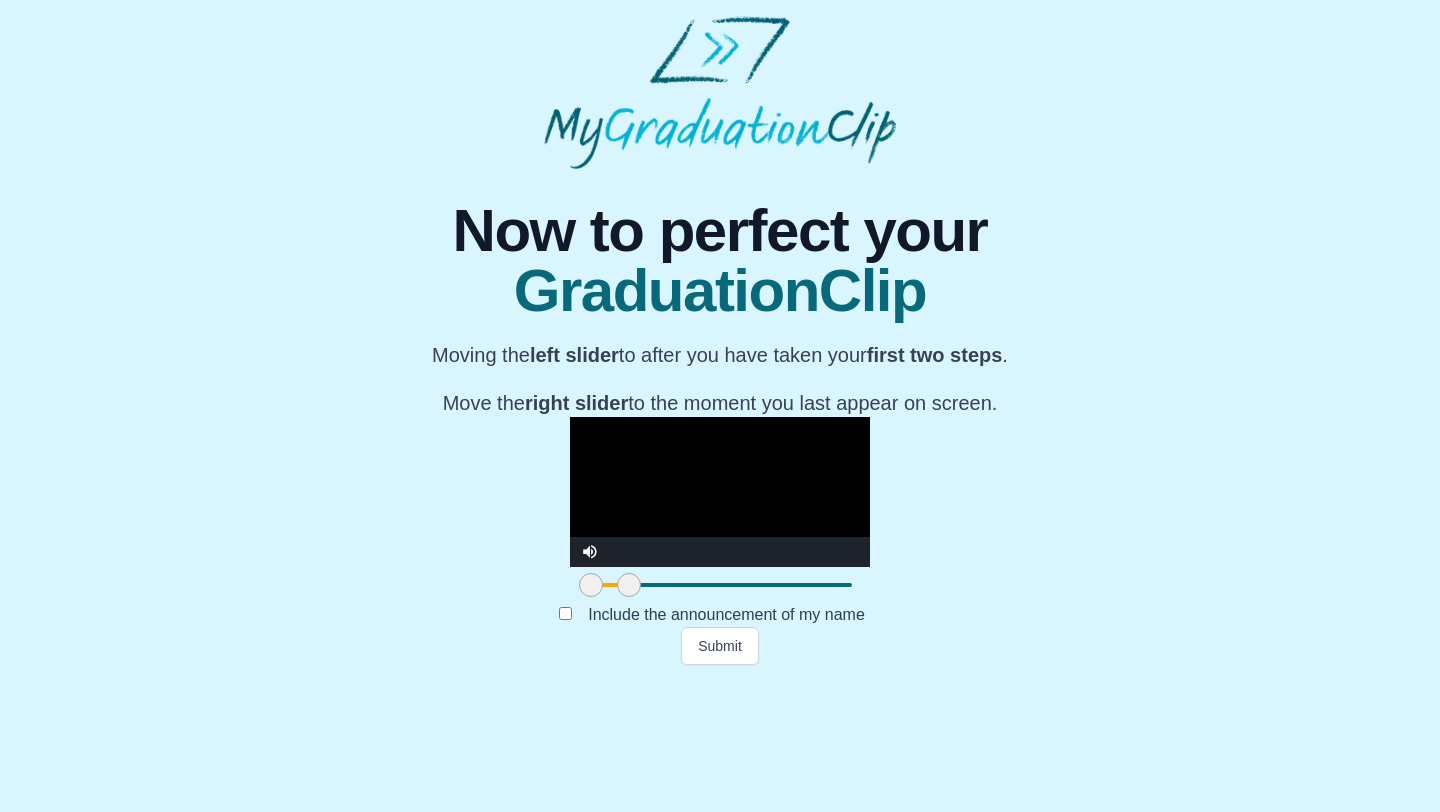 drag, startPoint x: 433, startPoint y: 717, endPoint x: 421, endPoint y: 716, distance: 12.0415945 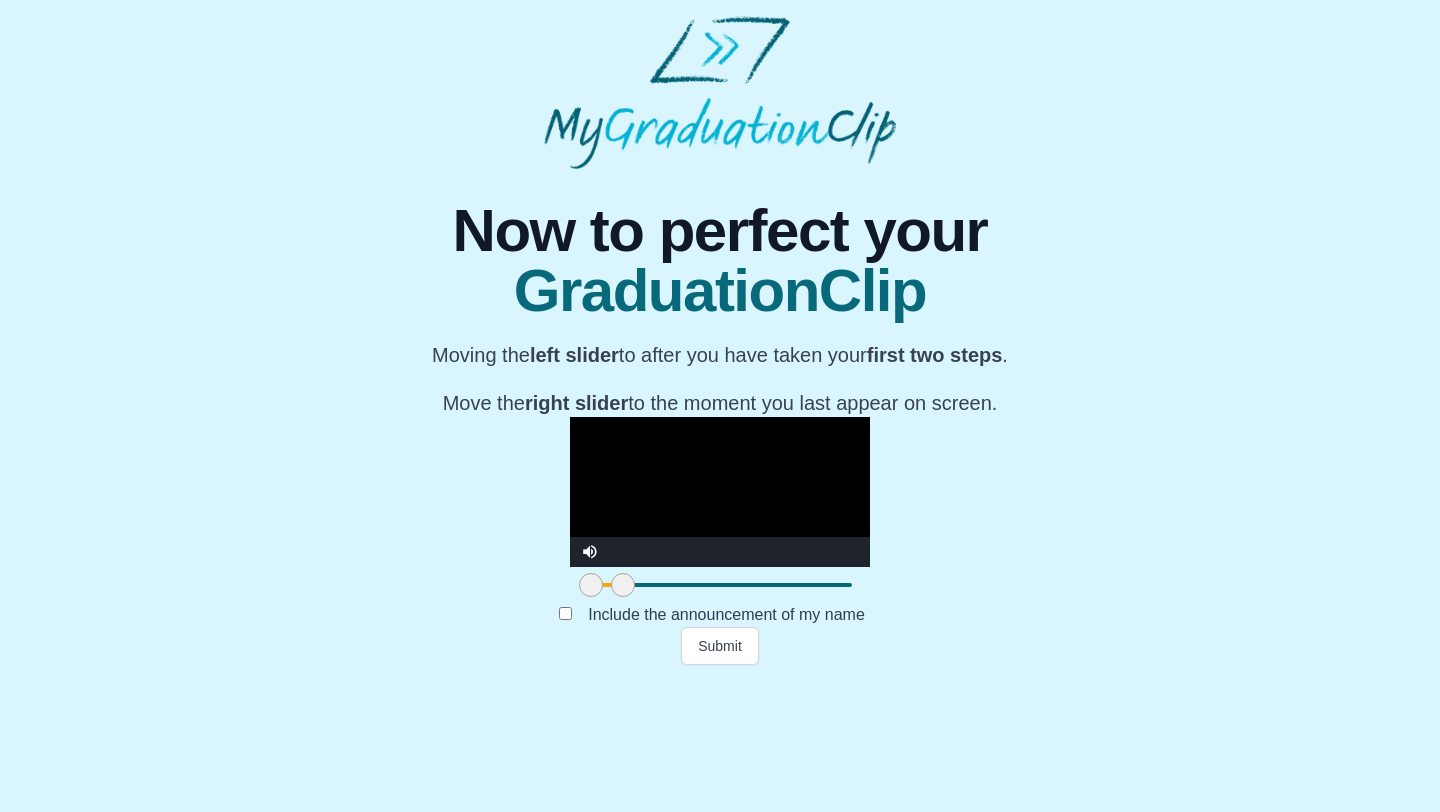 click at bounding box center [623, 585] 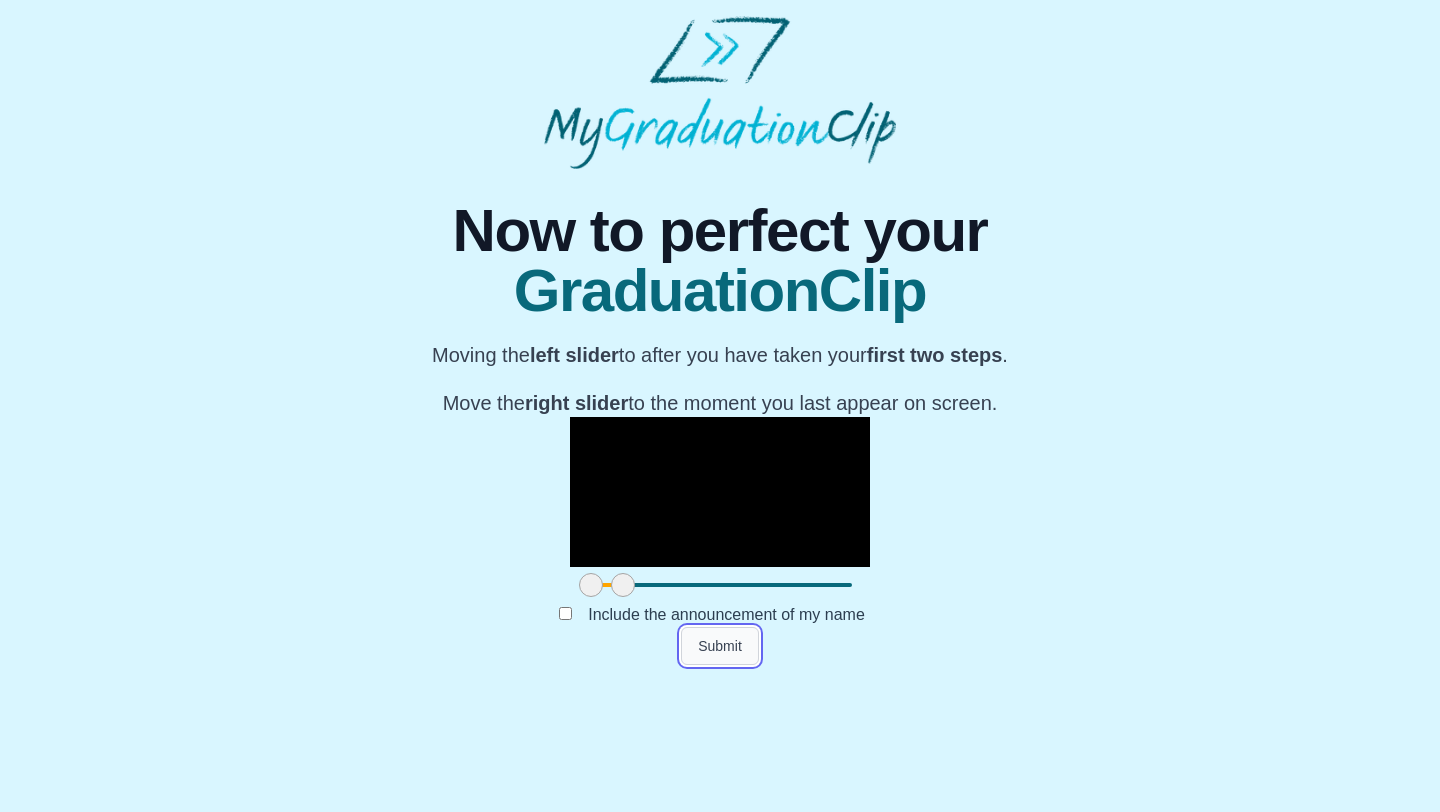 click on "Submit" at bounding box center (720, 646) 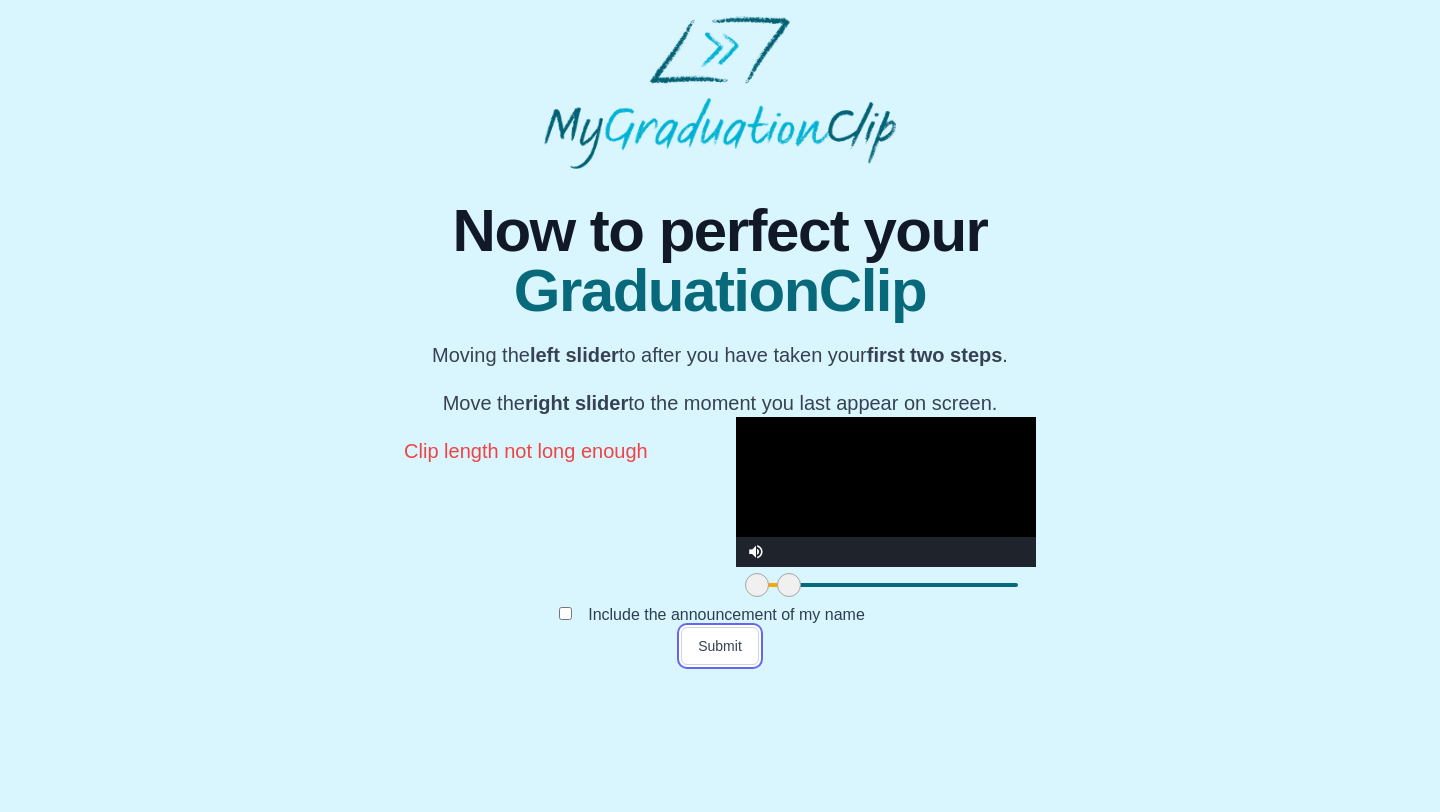 scroll, scrollTop: 173, scrollLeft: 0, axis: vertical 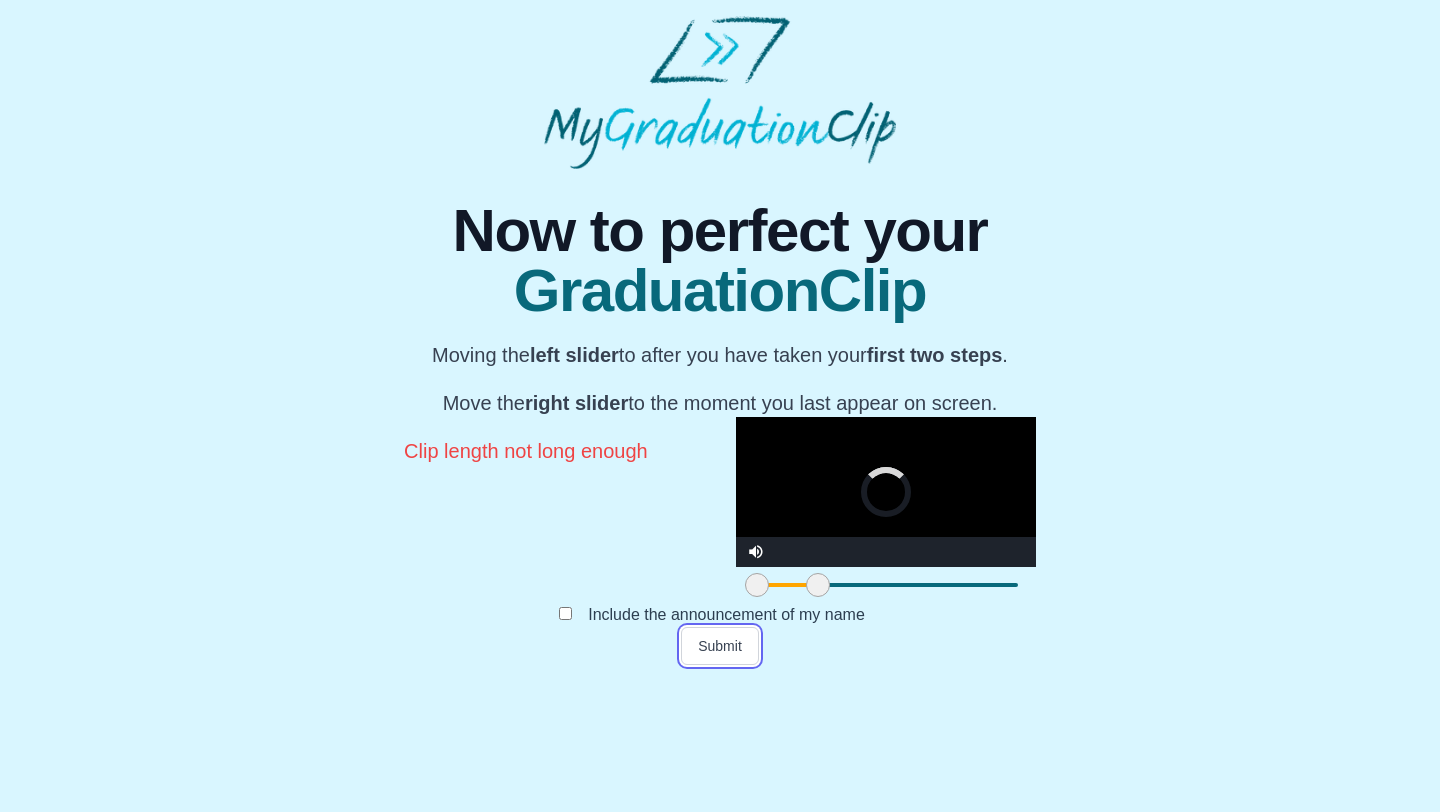 drag, startPoint x: 410, startPoint y: 720, endPoint x: 437, endPoint y: 723, distance: 27.166155 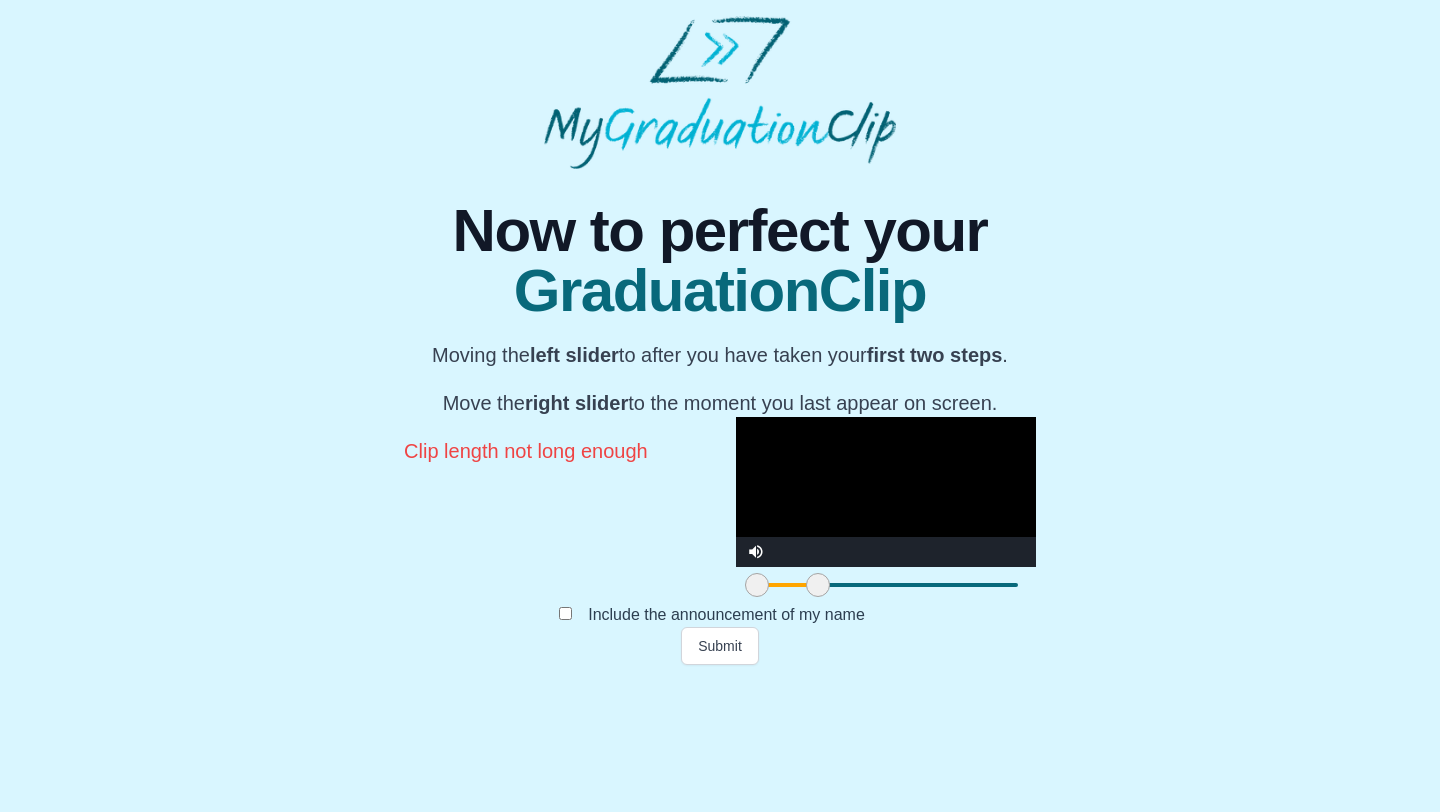 click at bounding box center (886, 492) 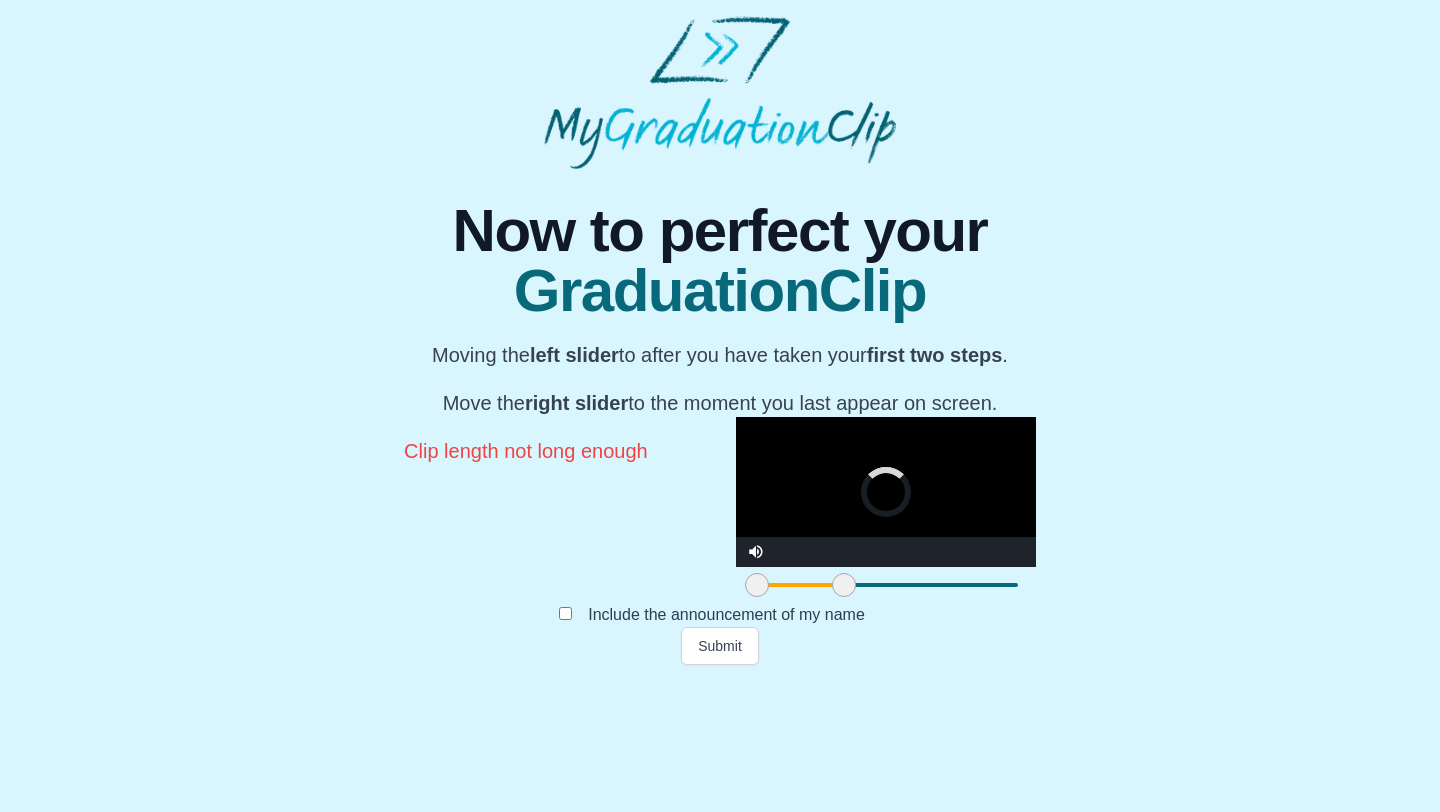 drag, startPoint x: 441, startPoint y: 716, endPoint x: 467, endPoint y: 718, distance: 26.076809 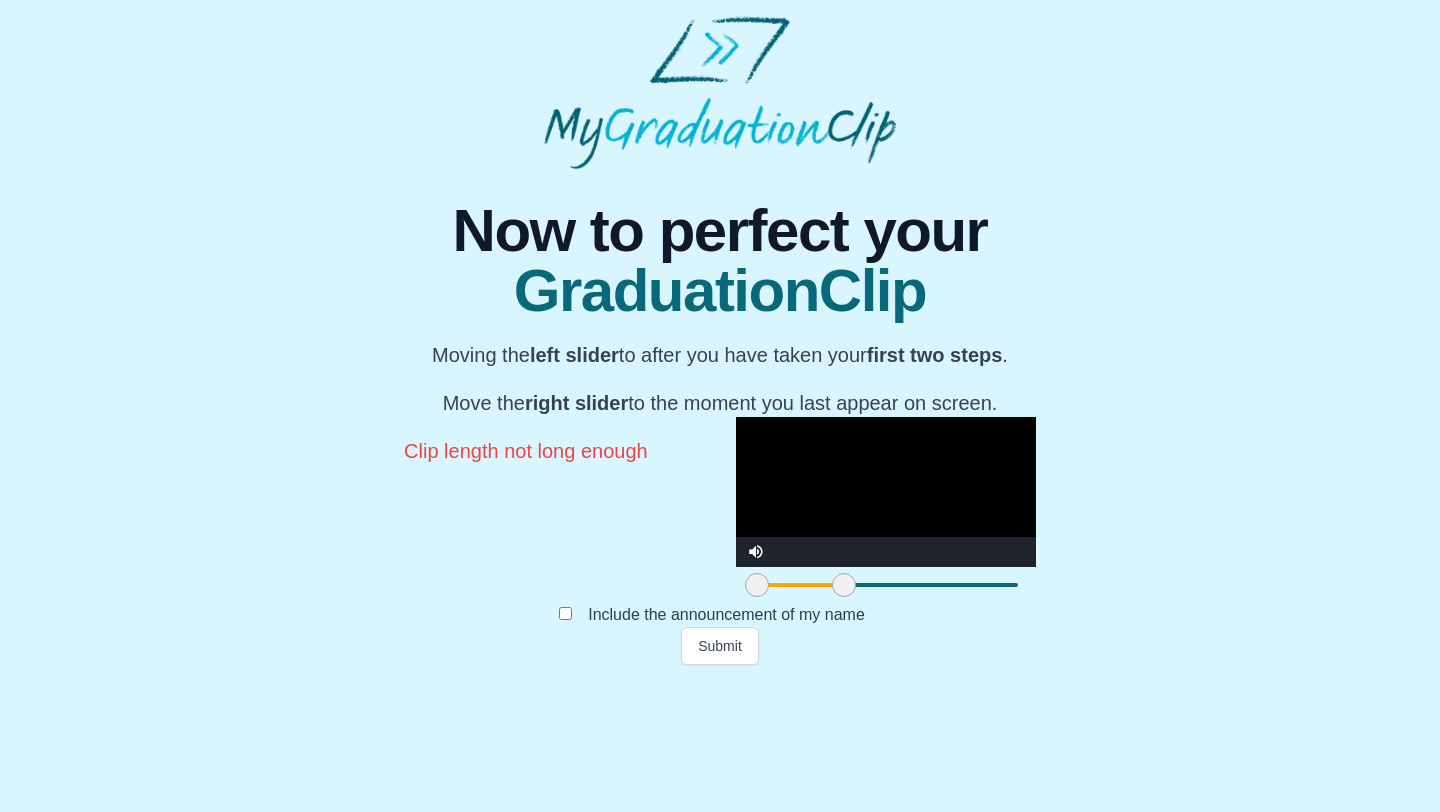 click at bounding box center (886, 492) 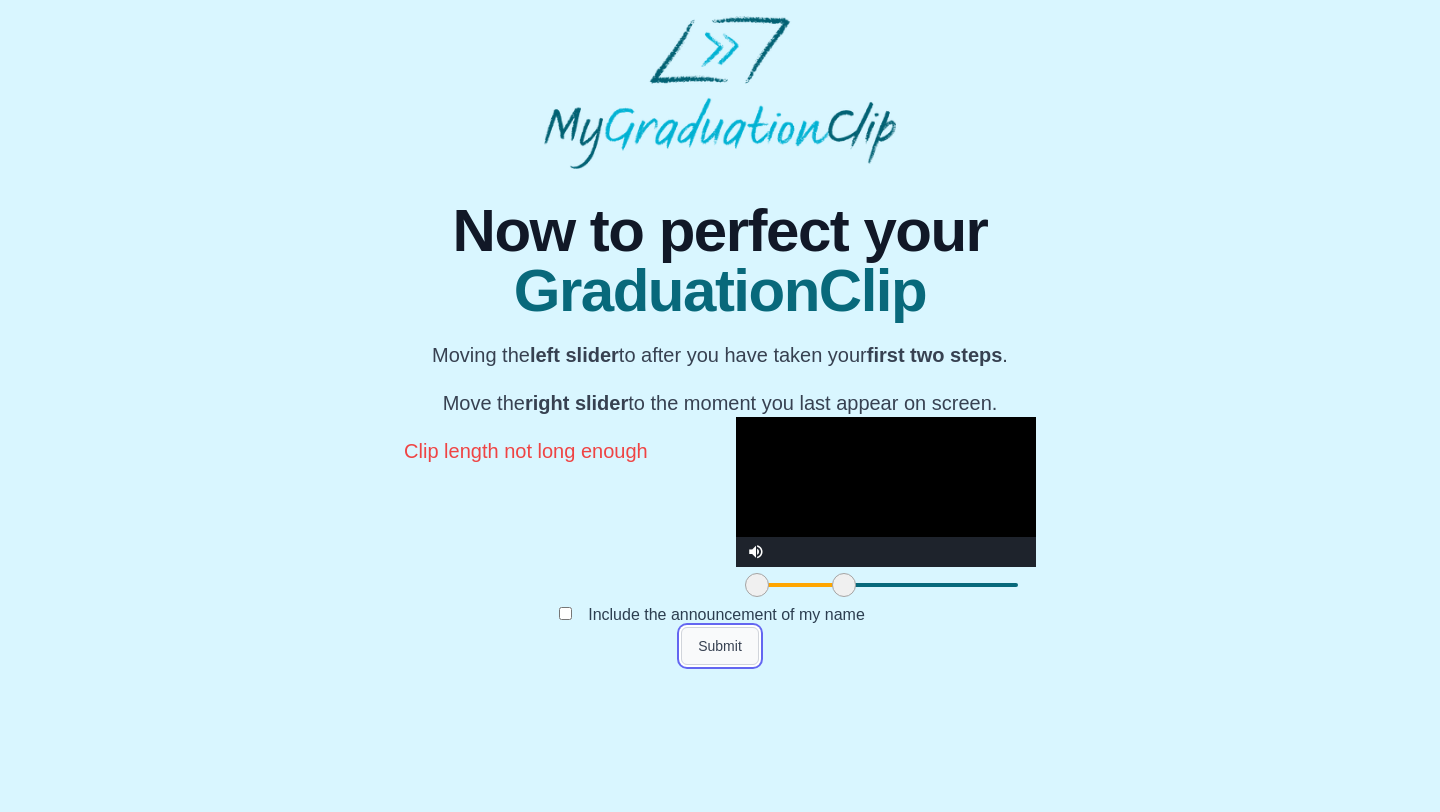 click on "Submit" at bounding box center (720, 646) 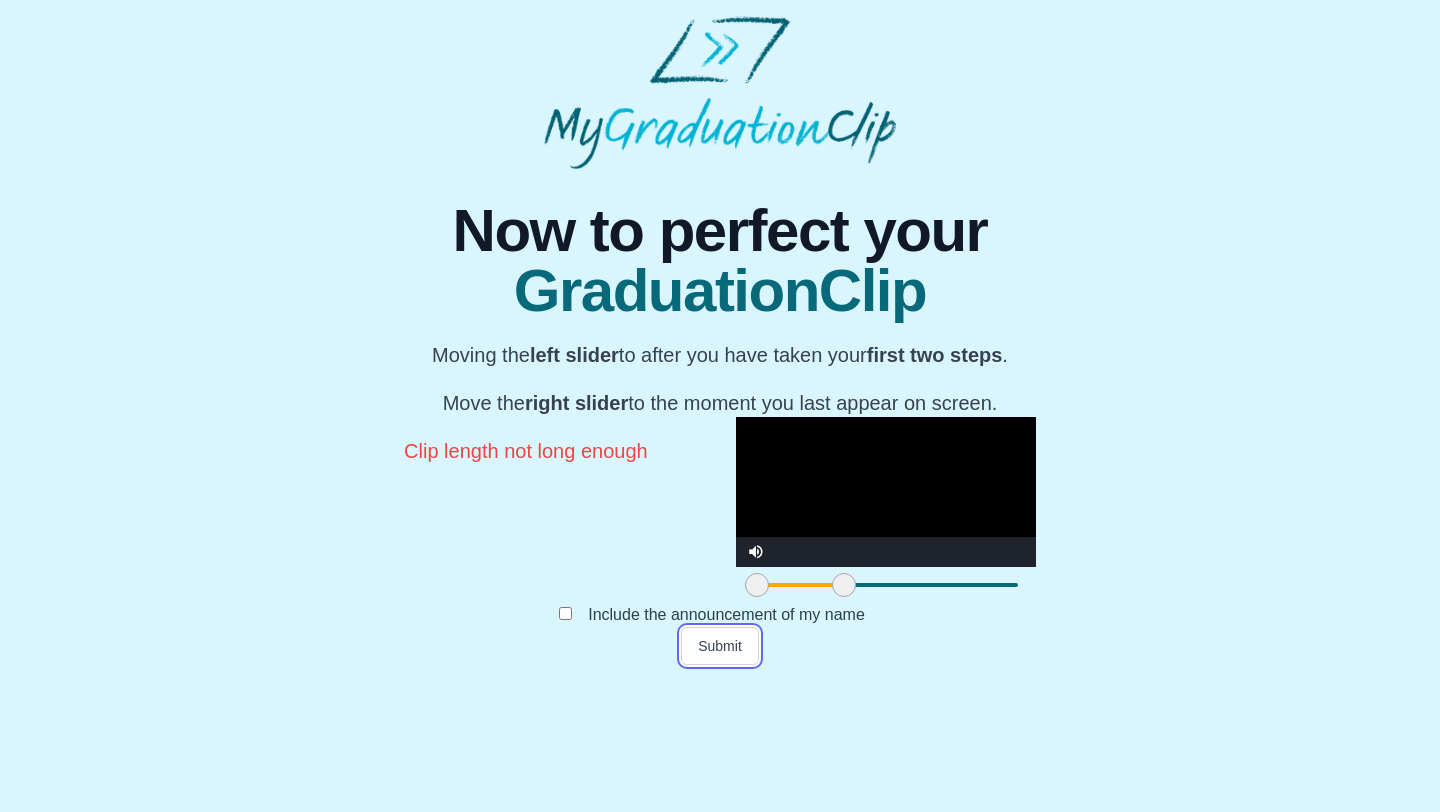 scroll, scrollTop: 173, scrollLeft: 0, axis: vertical 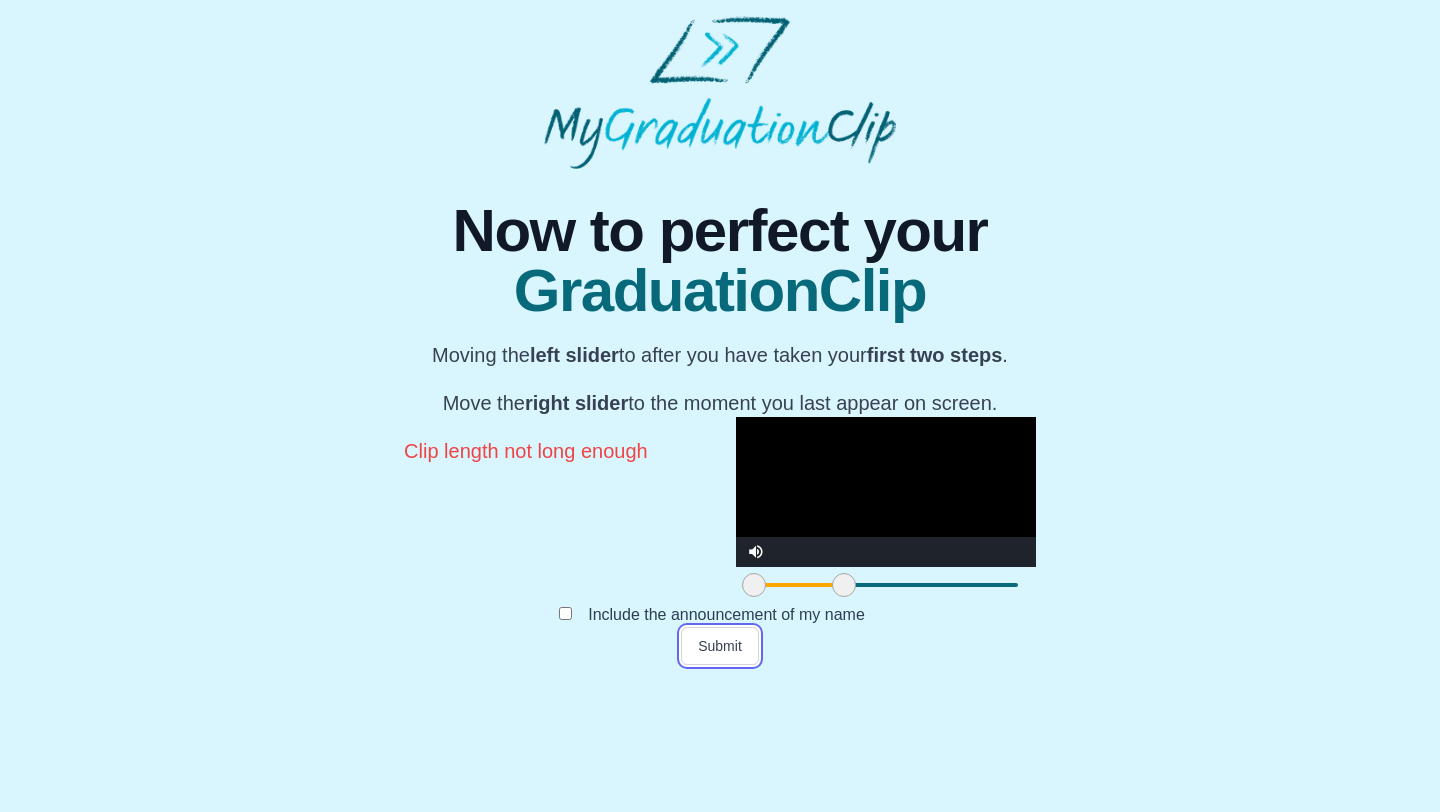 drag, startPoint x: 382, startPoint y: 719, endPoint x: 358, endPoint y: 718, distance: 24.020824 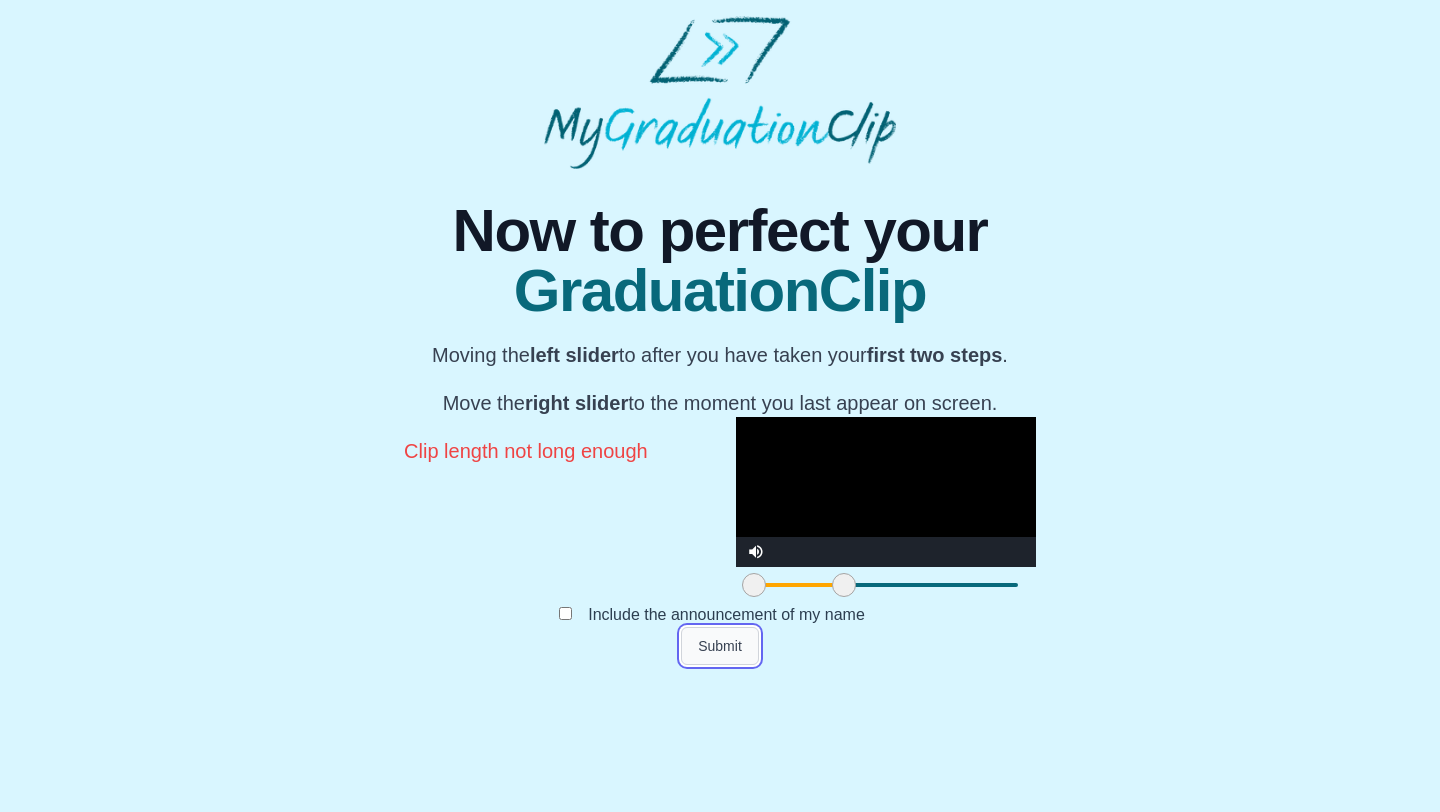 click on "Submit" at bounding box center [720, 646] 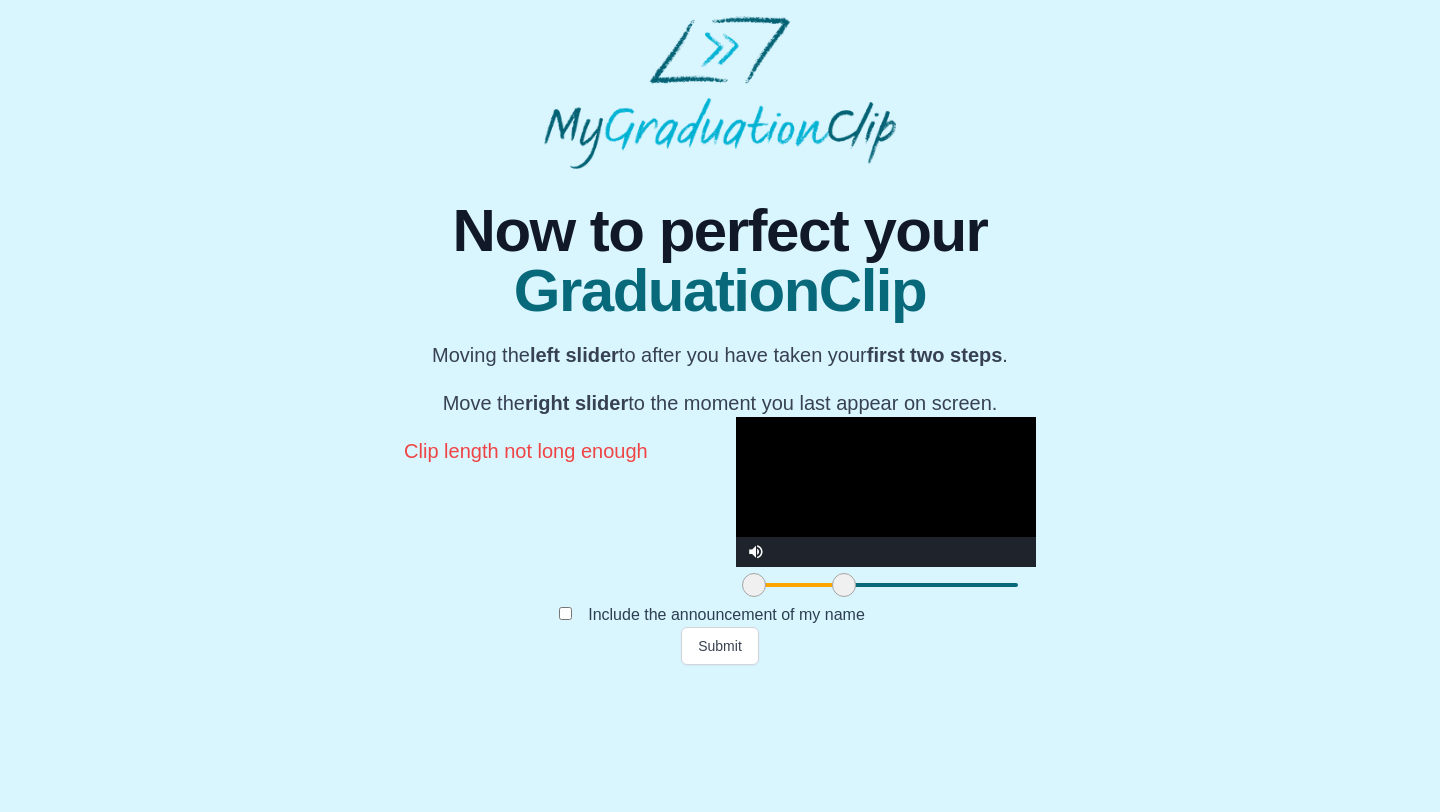 click at bounding box center [886, 492] 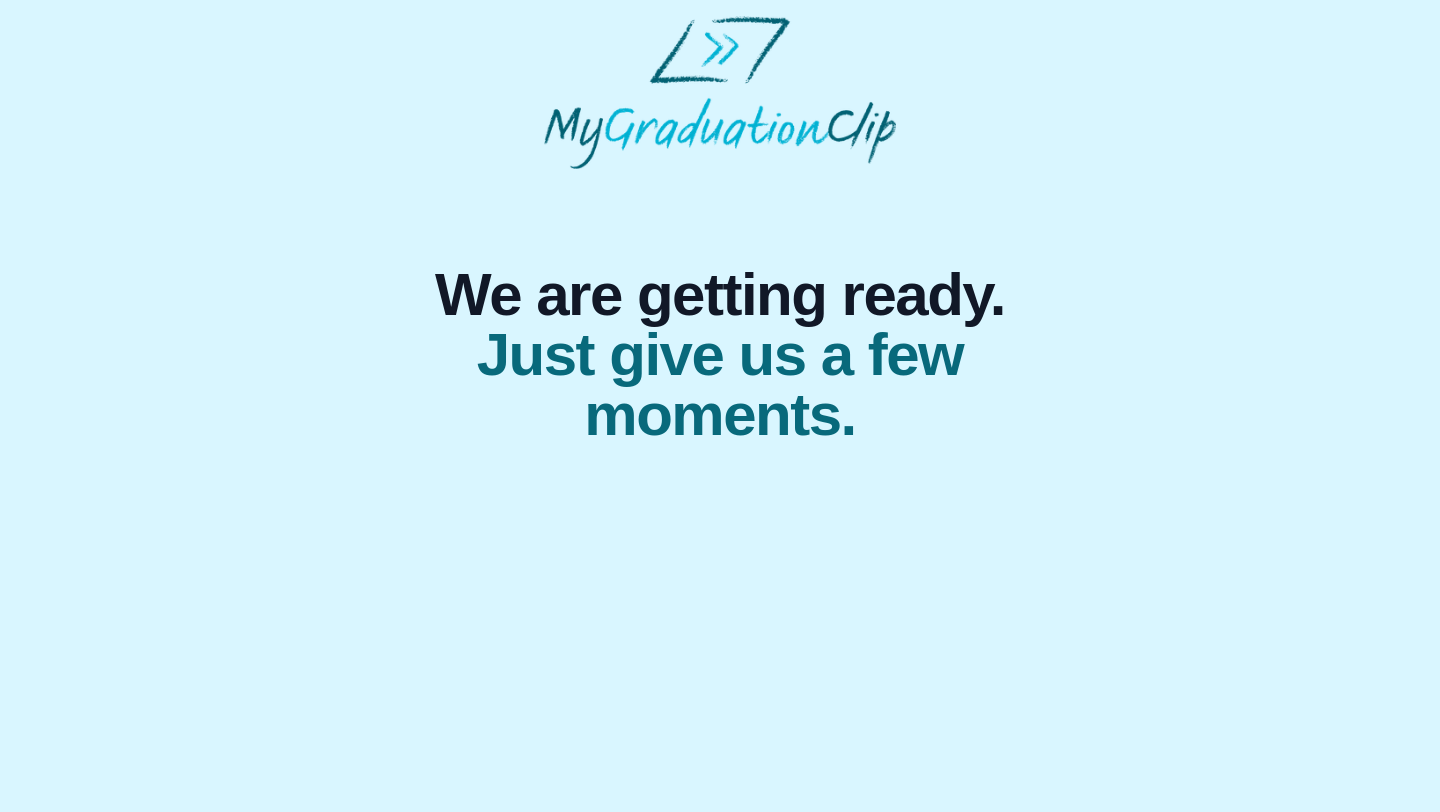 scroll, scrollTop: 0, scrollLeft: 0, axis: both 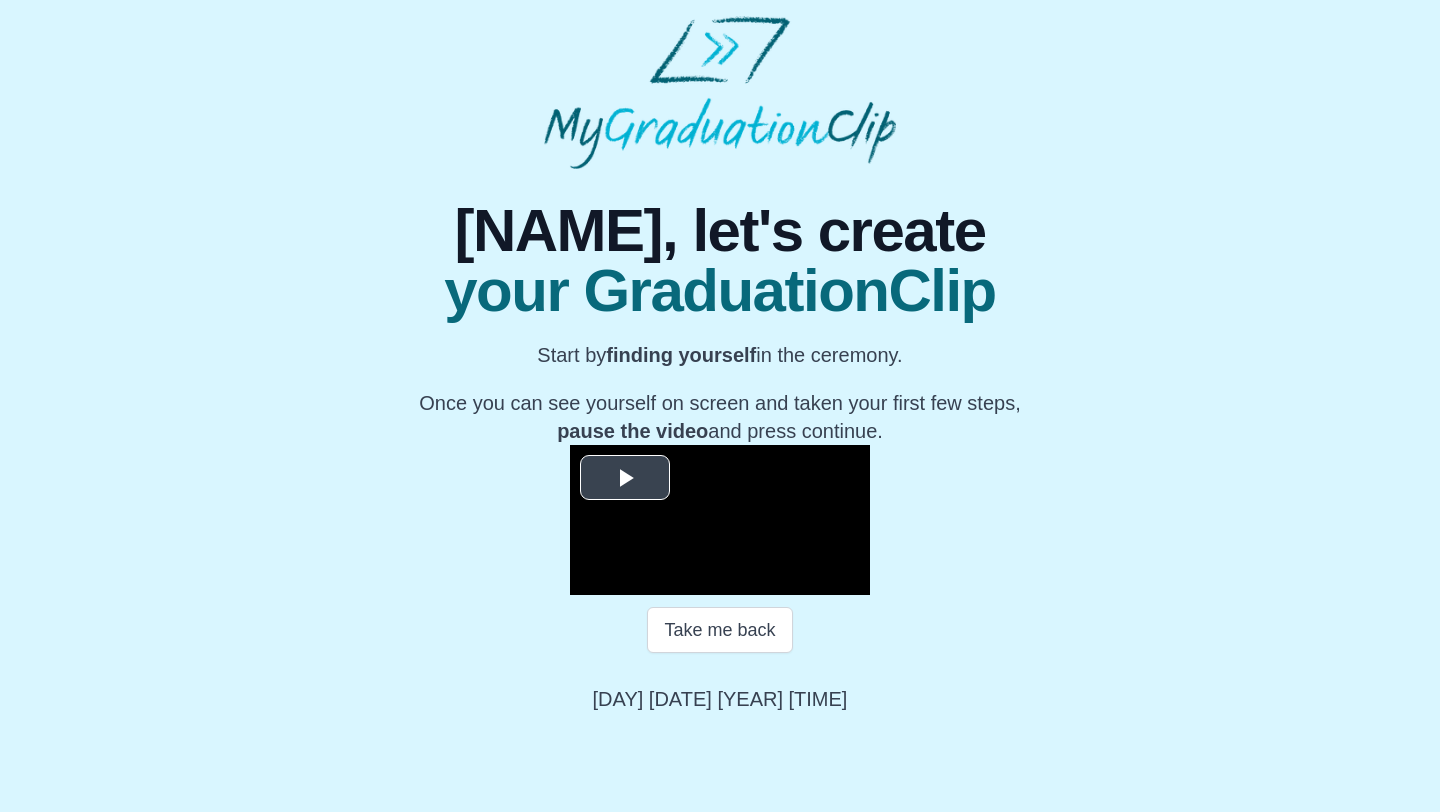 click at bounding box center [625, 478] 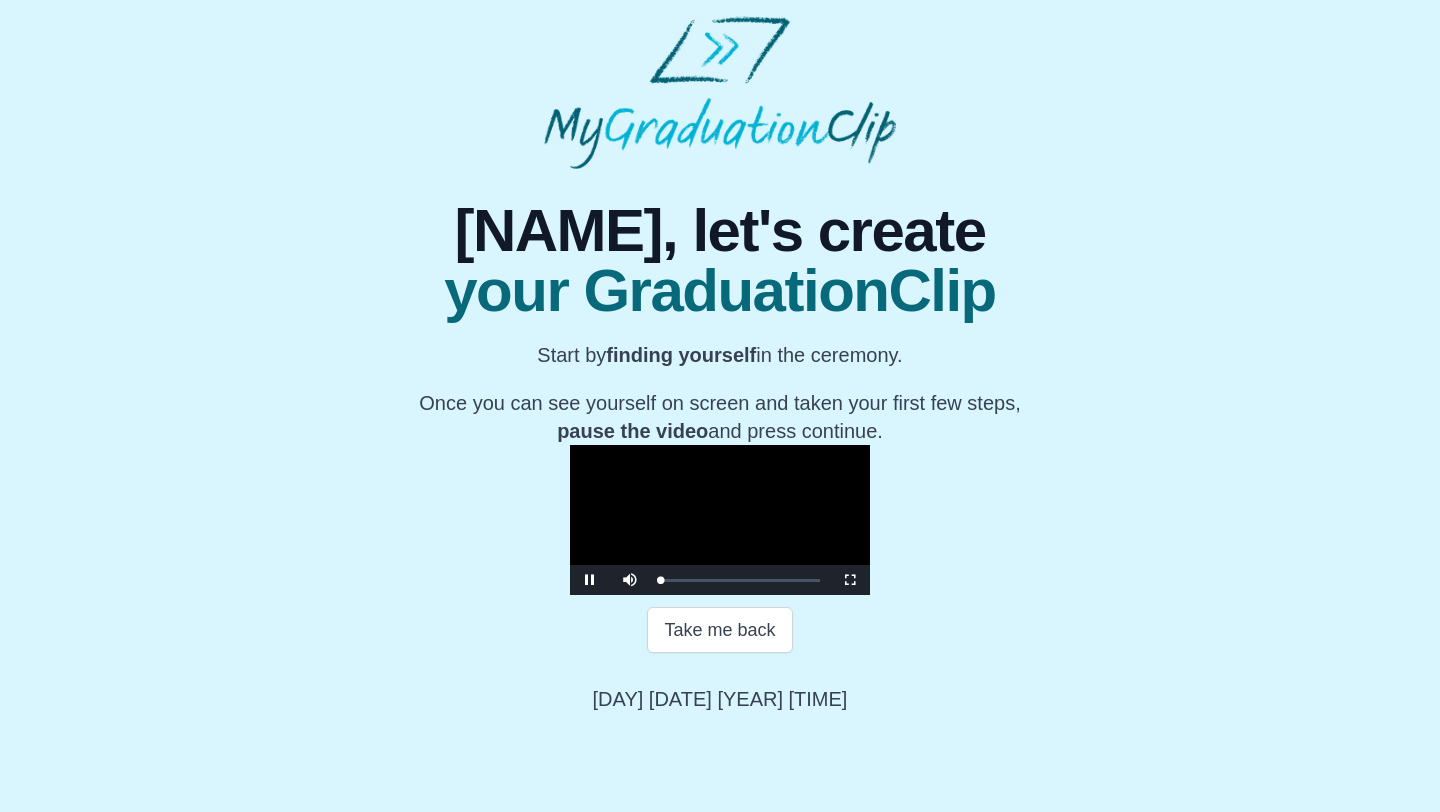 scroll, scrollTop: 173, scrollLeft: 0, axis: vertical 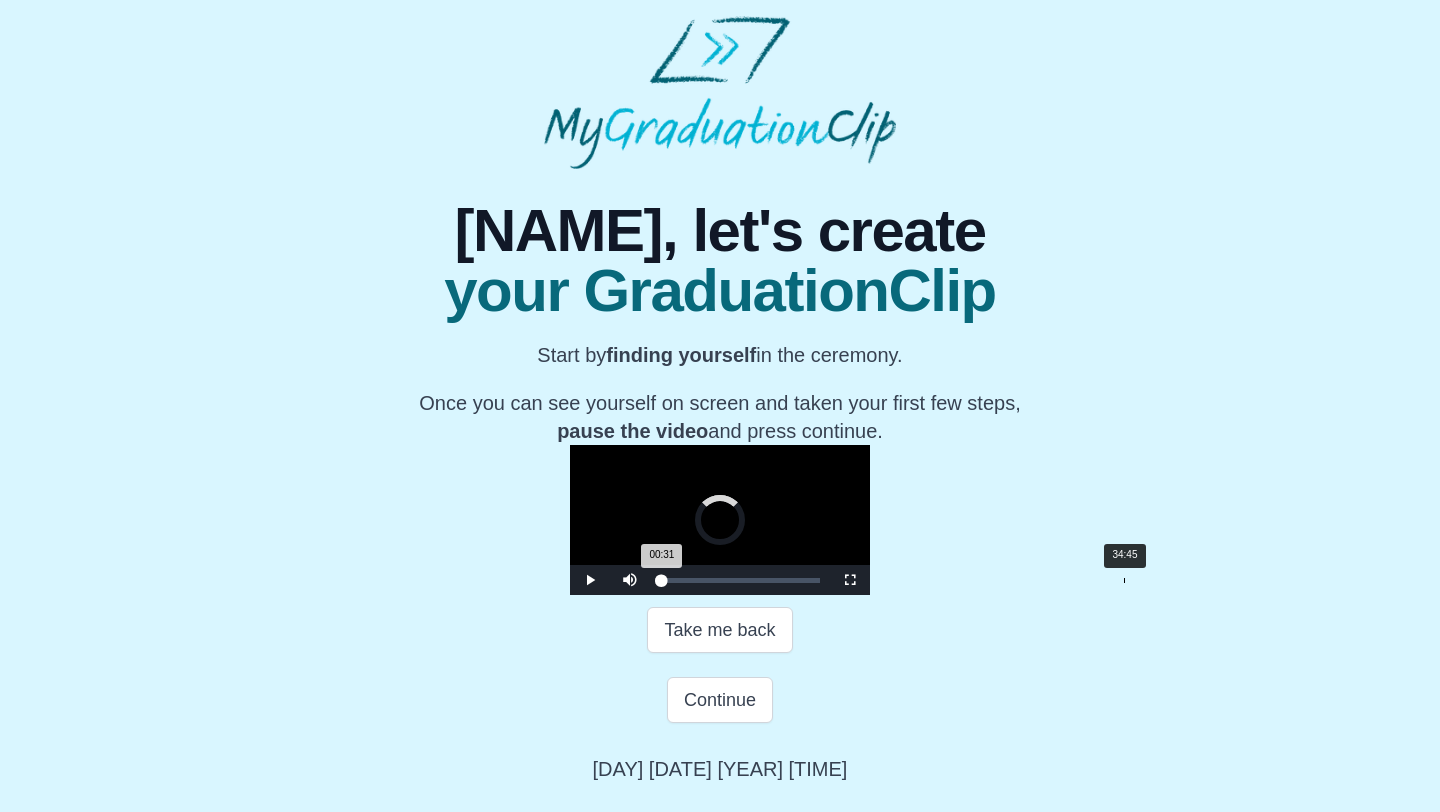 drag, startPoint x: 457, startPoint y: 660, endPoint x: 920, endPoint y: 661, distance: 463.00107 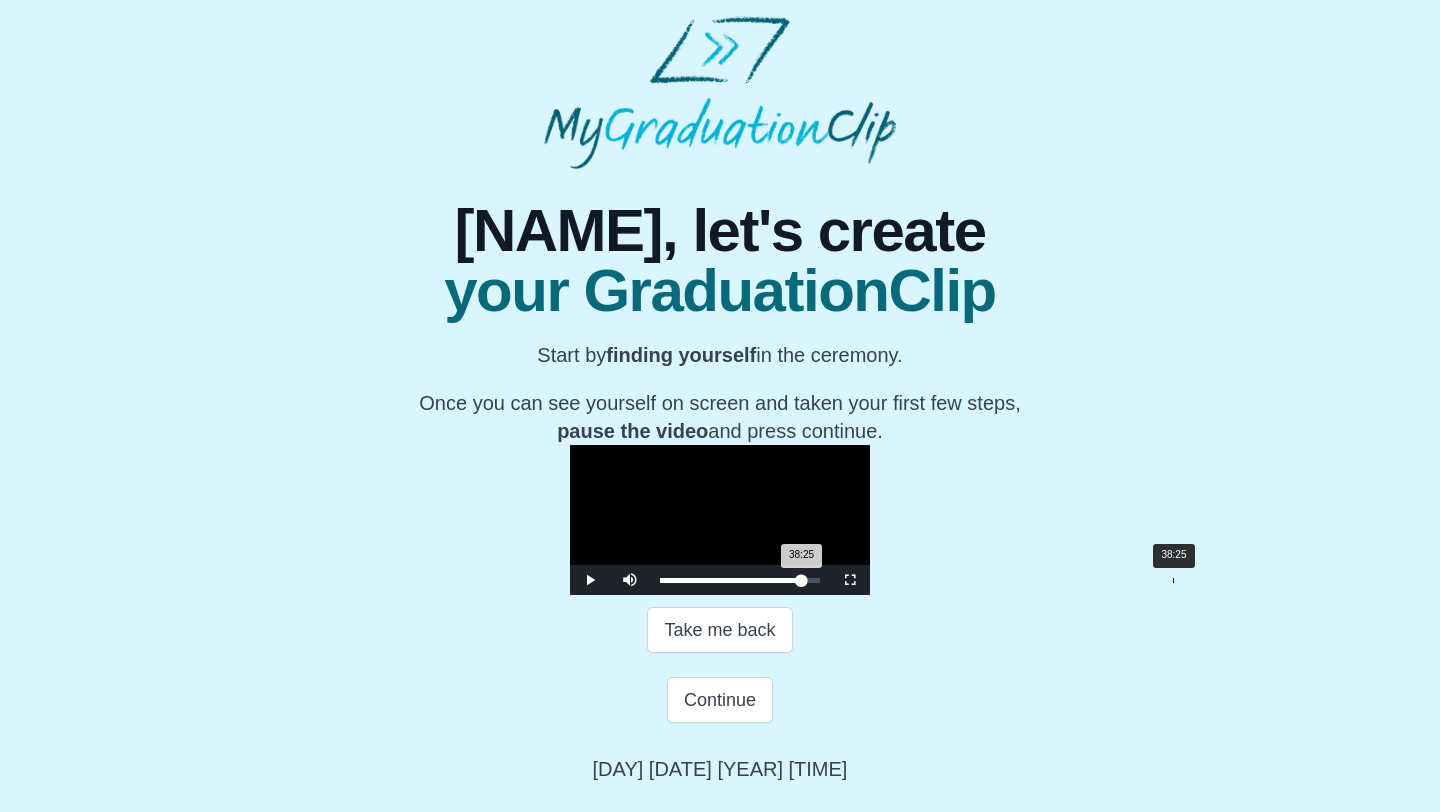 drag, startPoint x: 920, startPoint y: 661, endPoint x: 963, endPoint y: 673, distance: 44.64303 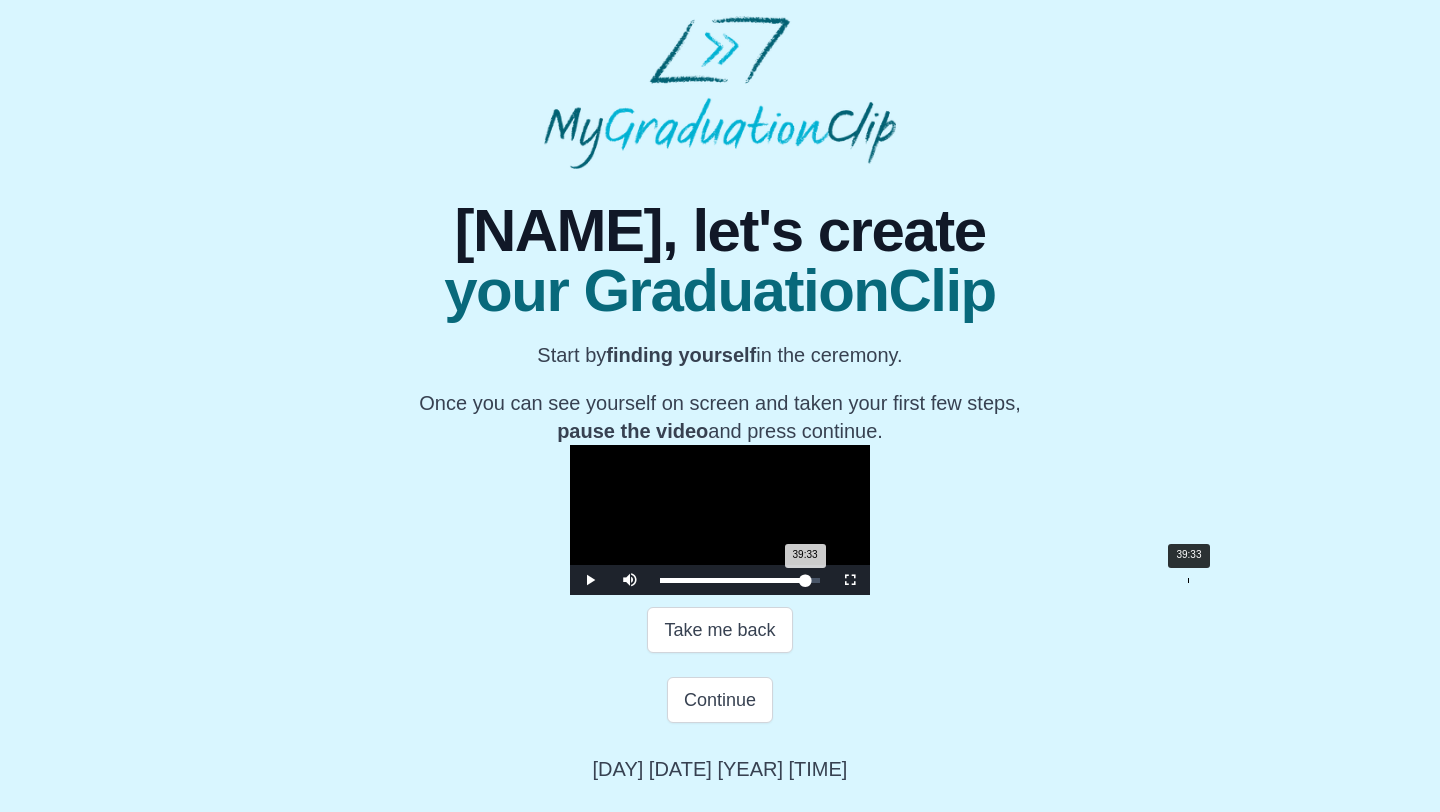drag, startPoint x: 967, startPoint y: 677, endPoint x: 978, endPoint y: 677, distance: 11 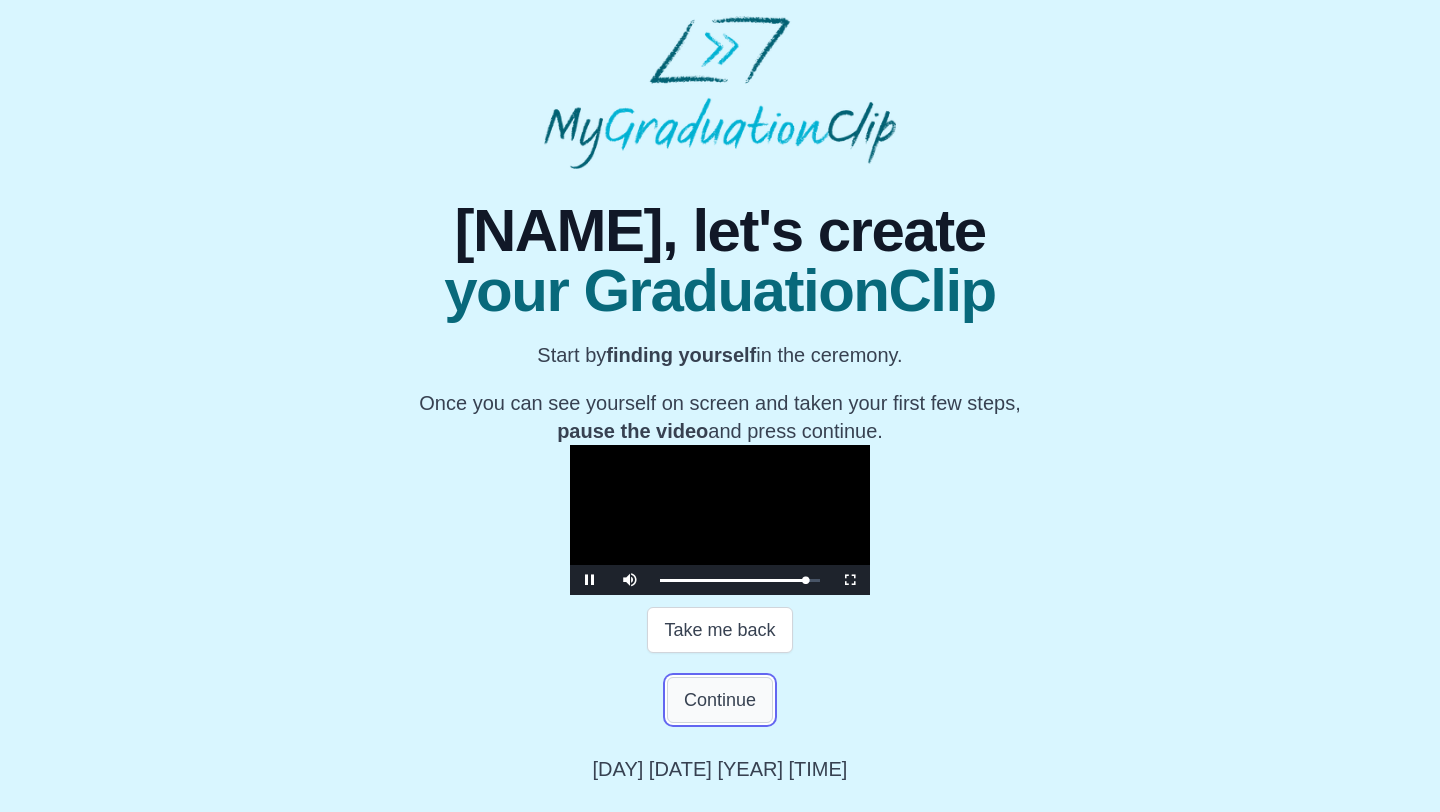 click on "Continue" at bounding box center [720, 700] 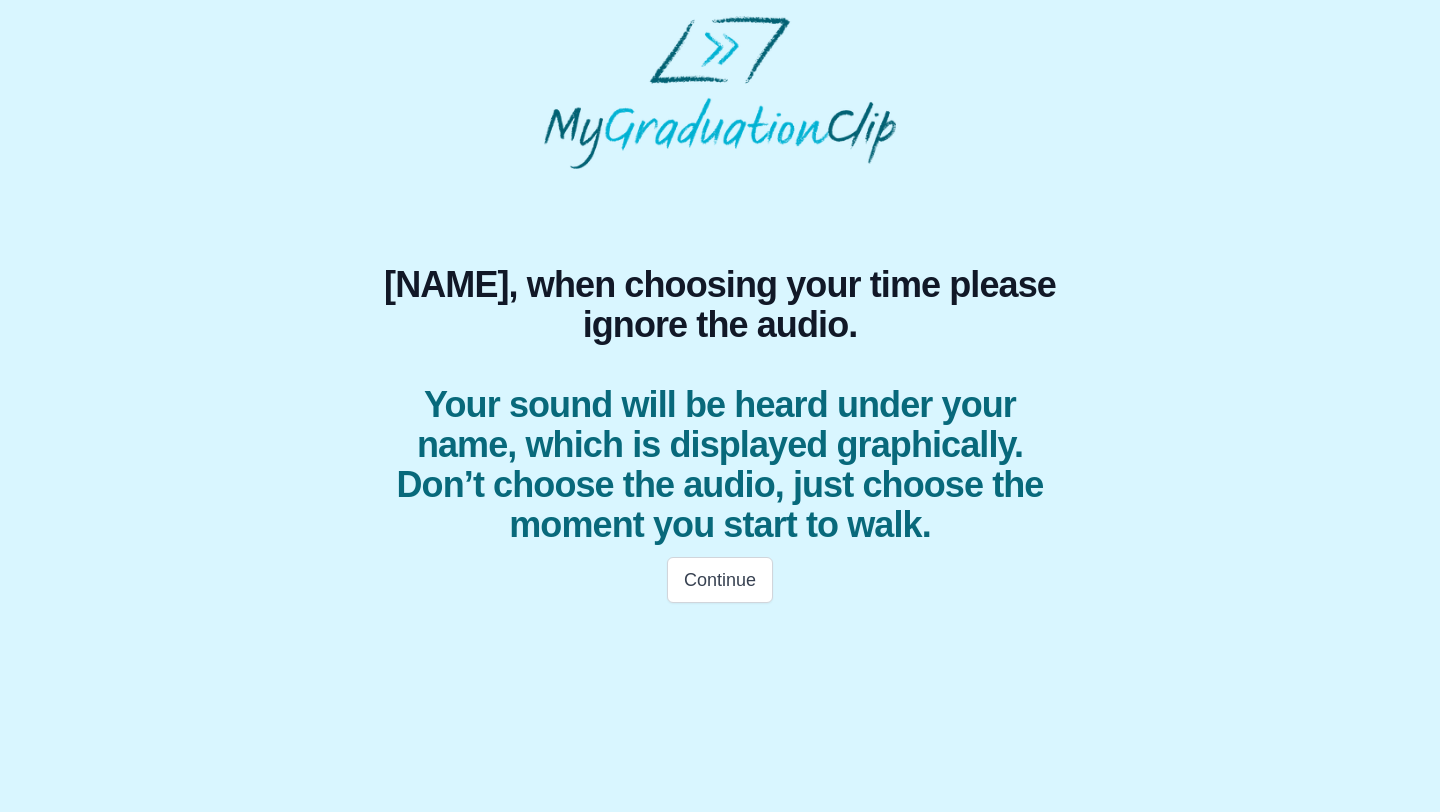 scroll, scrollTop: 0, scrollLeft: 0, axis: both 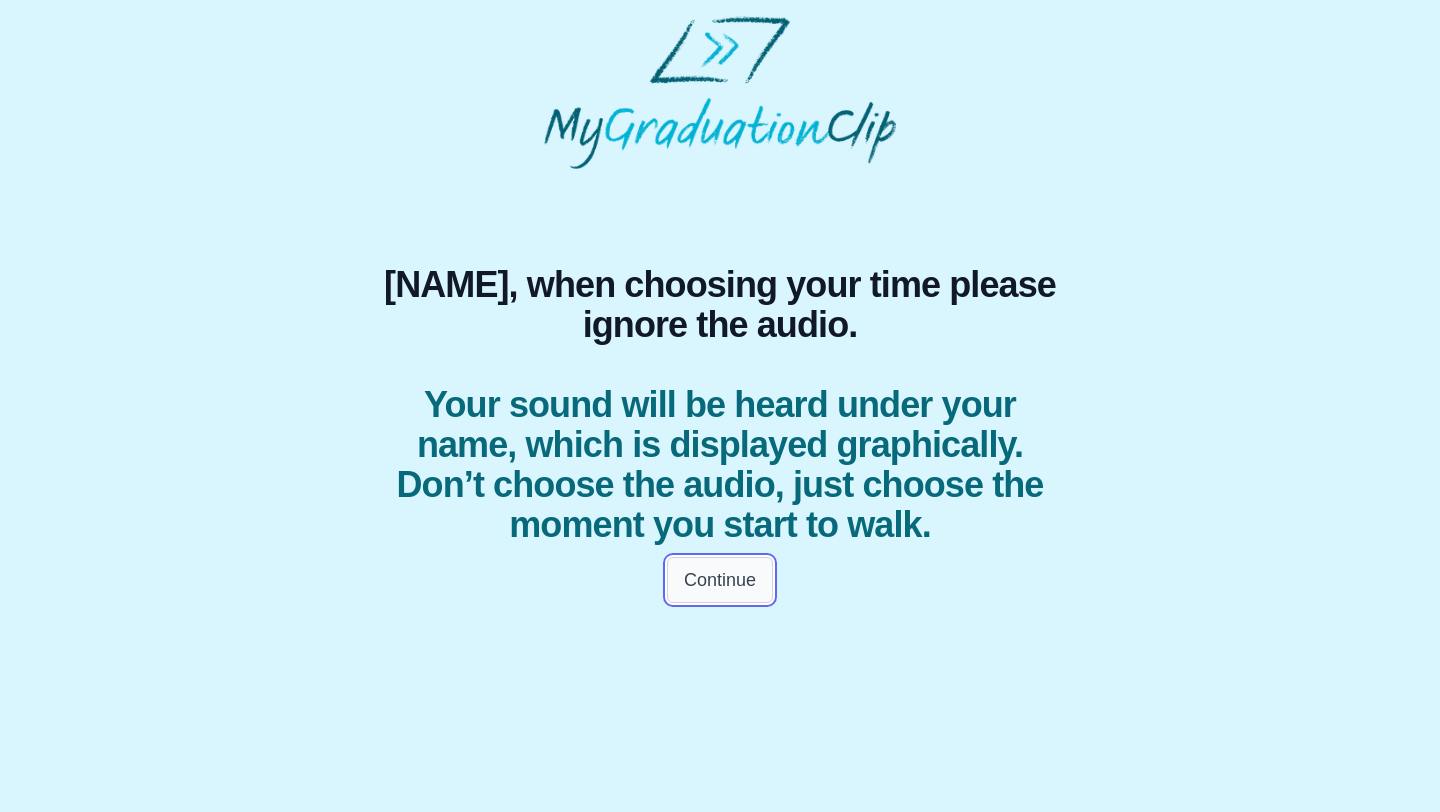 click on "Continue" at bounding box center (720, 580) 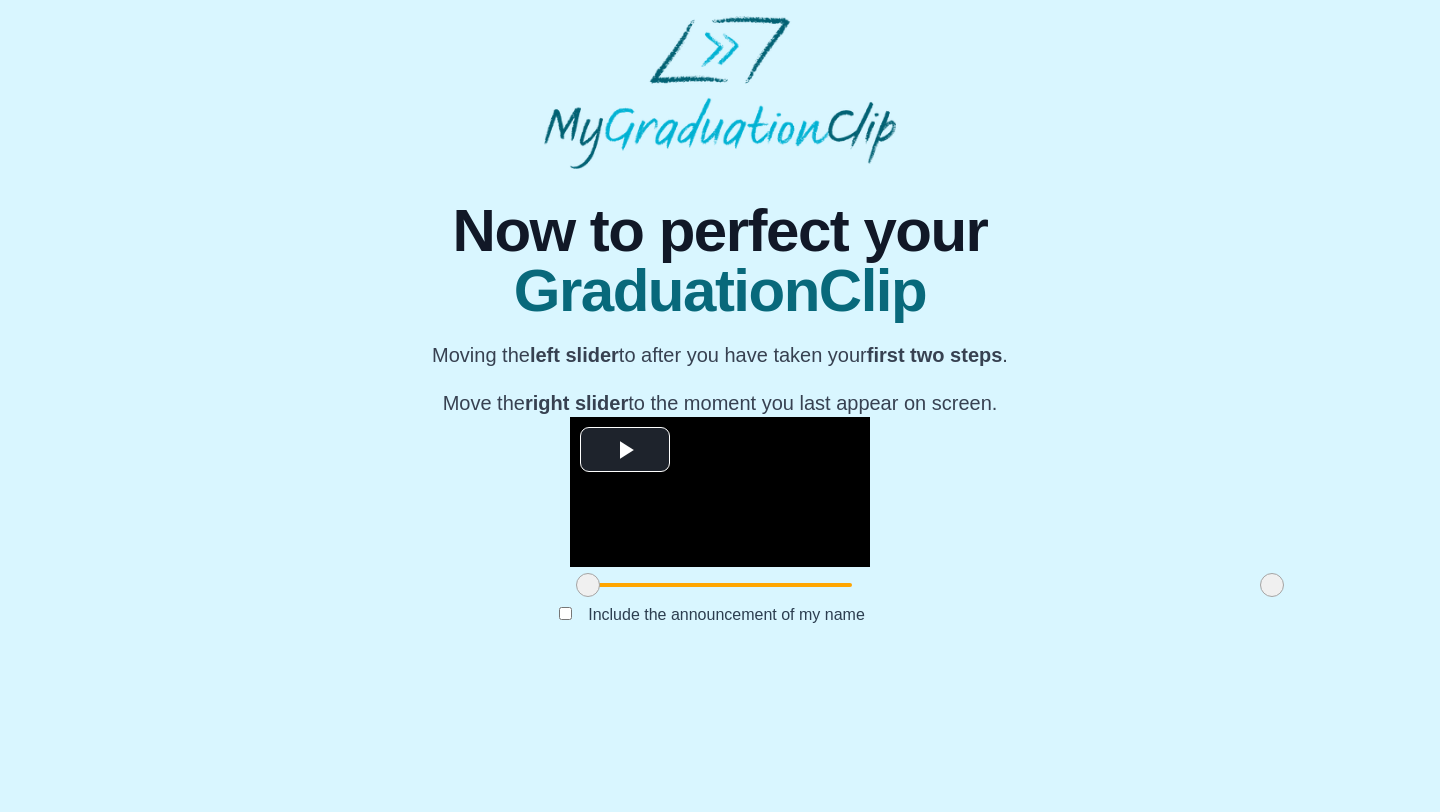 scroll, scrollTop: 125, scrollLeft: 0, axis: vertical 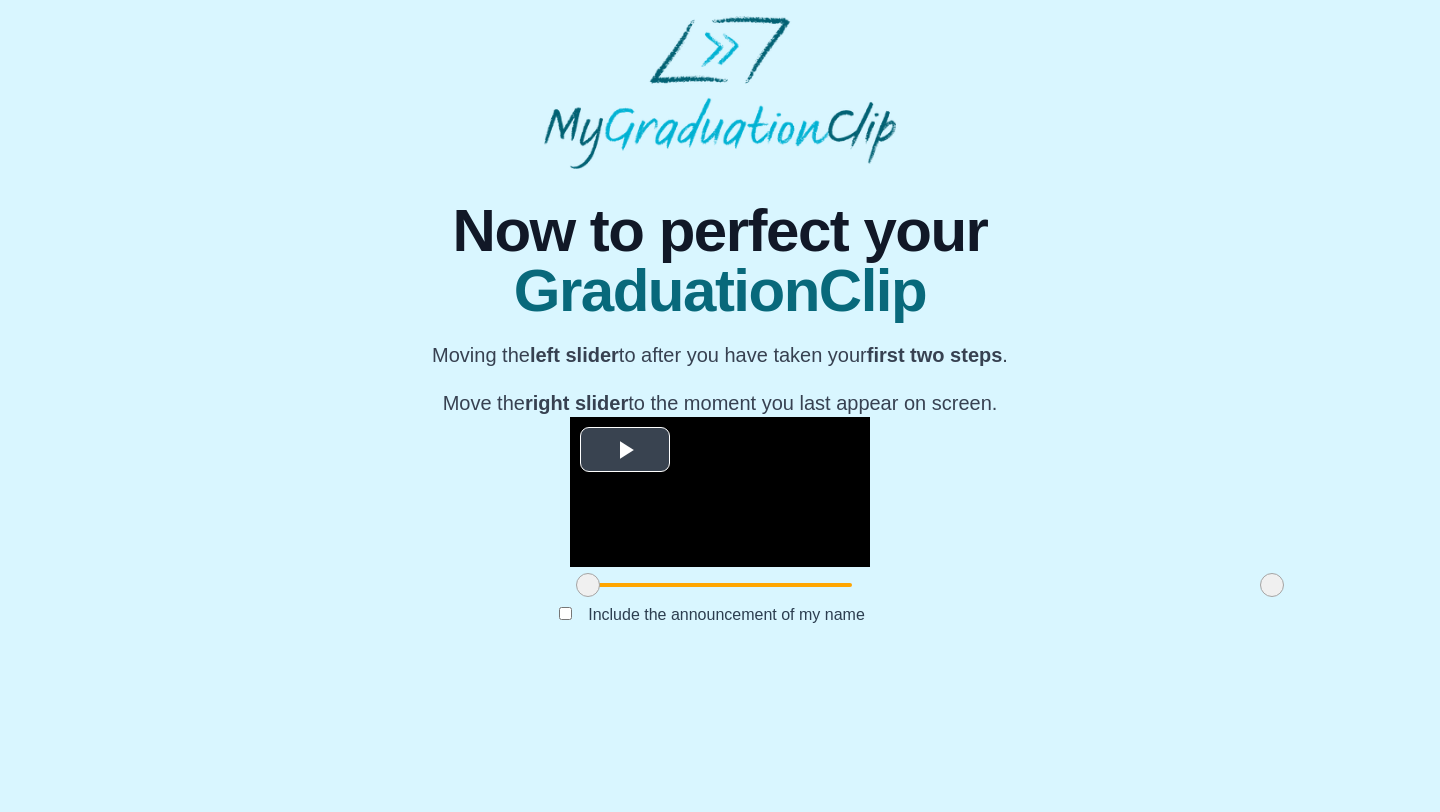click at bounding box center [625, 450] 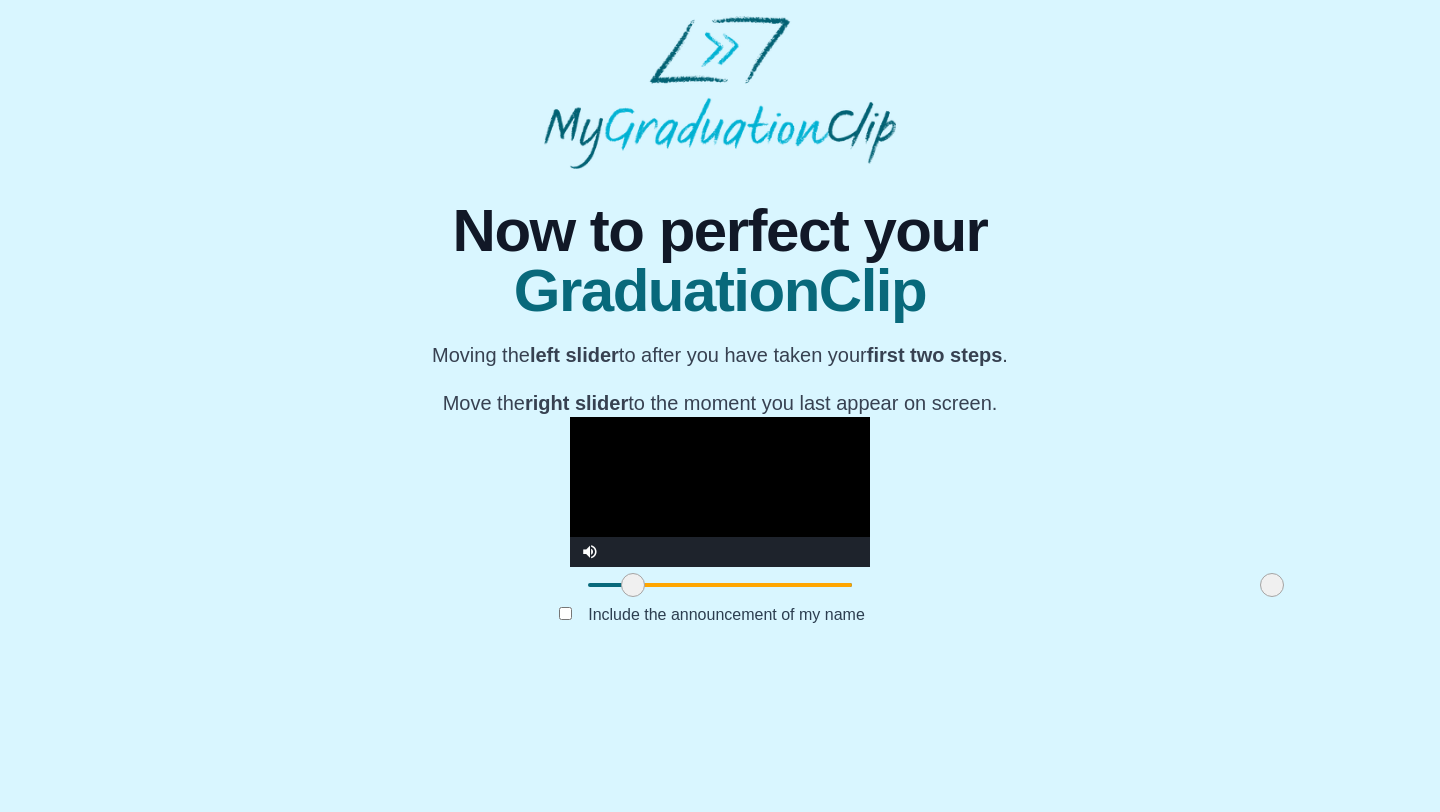 drag, startPoint x: 378, startPoint y: 717, endPoint x: 423, endPoint y: 719, distance: 45.044422 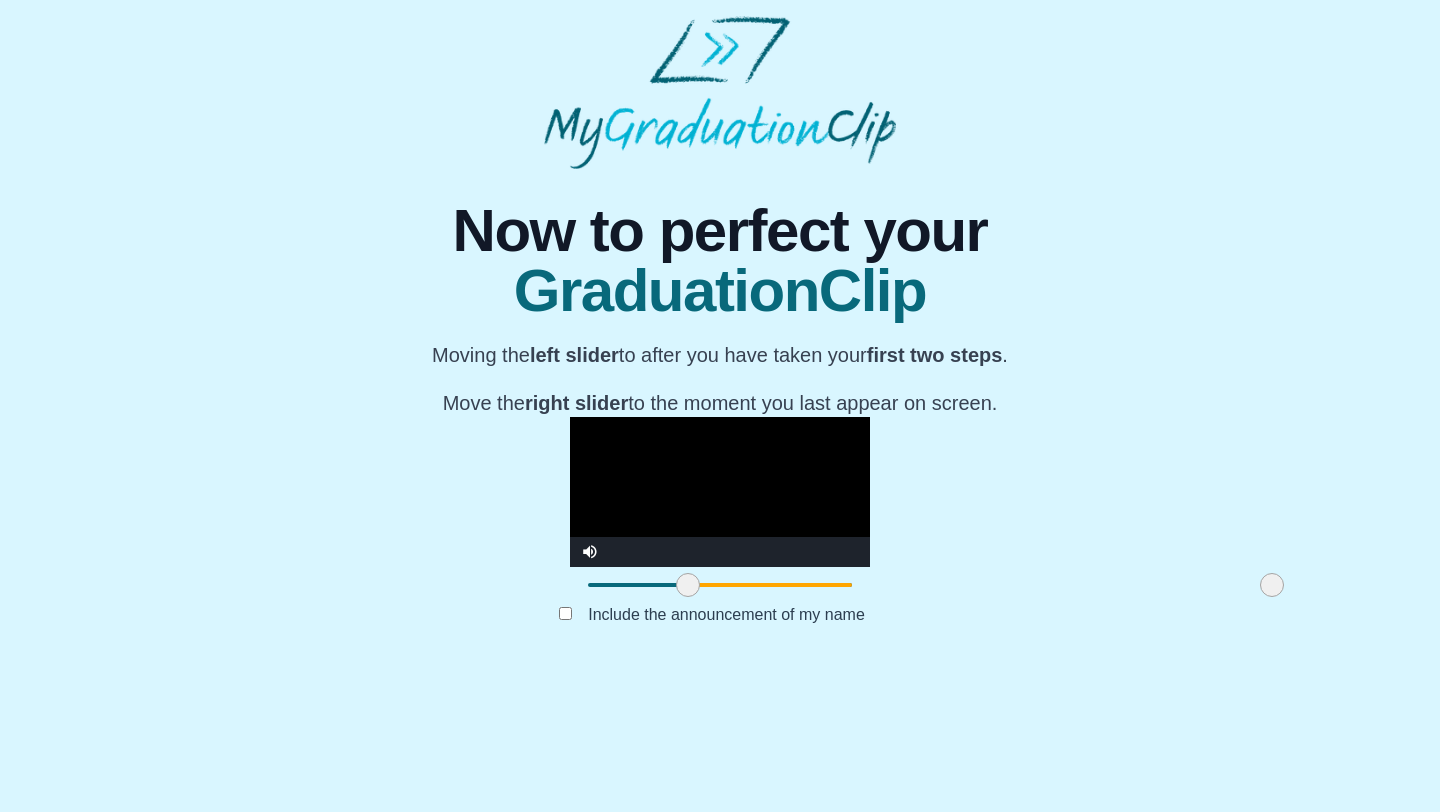 drag, startPoint x: 417, startPoint y: 715, endPoint x: 474, endPoint y: 719, distance: 57.14018 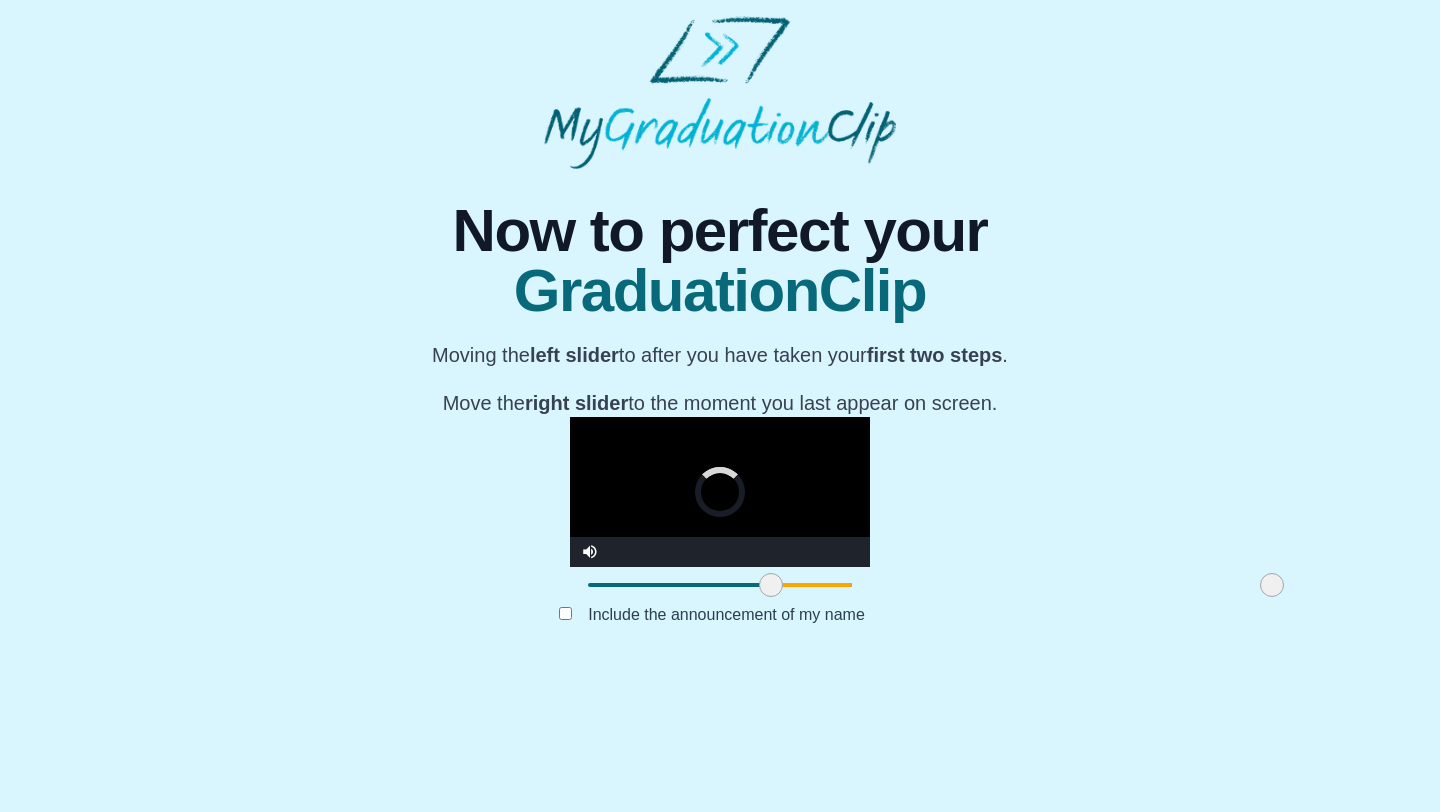 drag, startPoint x: 474, startPoint y: 719, endPoint x: 555, endPoint y: 713, distance: 81.22192 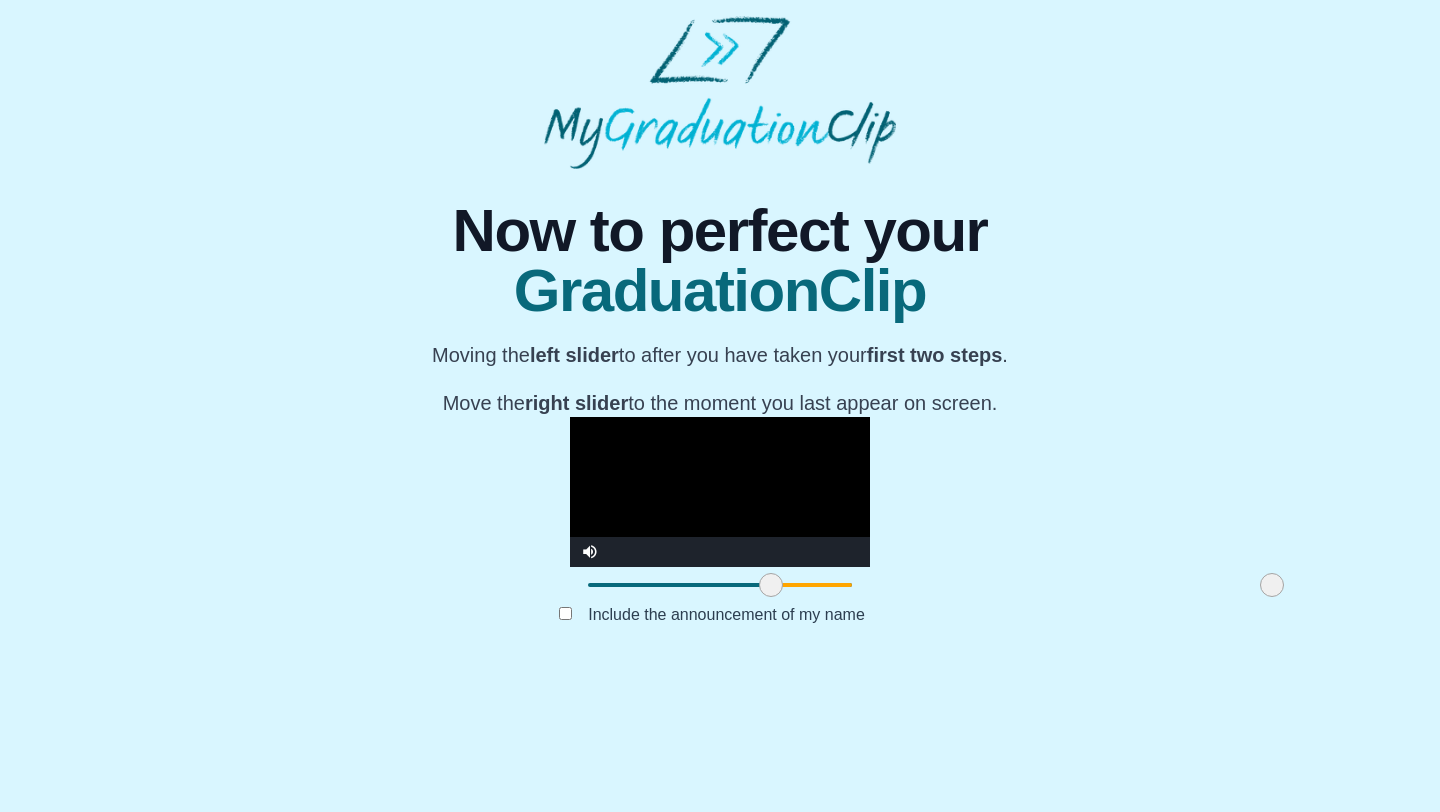 click at bounding box center [720, 492] 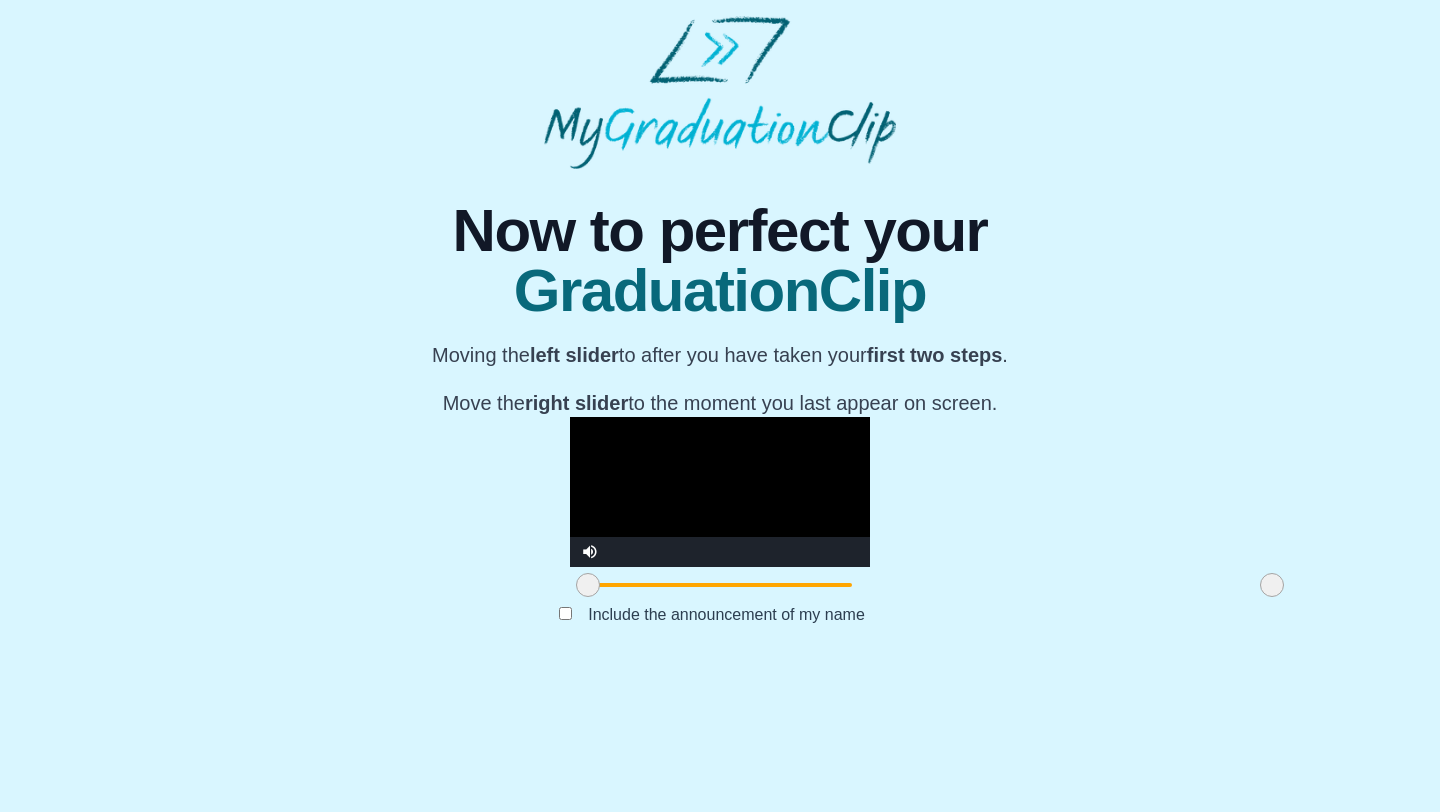 drag, startPoint x: 568, startPoint y: 717, endPoint x: 326, endPoint y: 712, distance: 242.05165 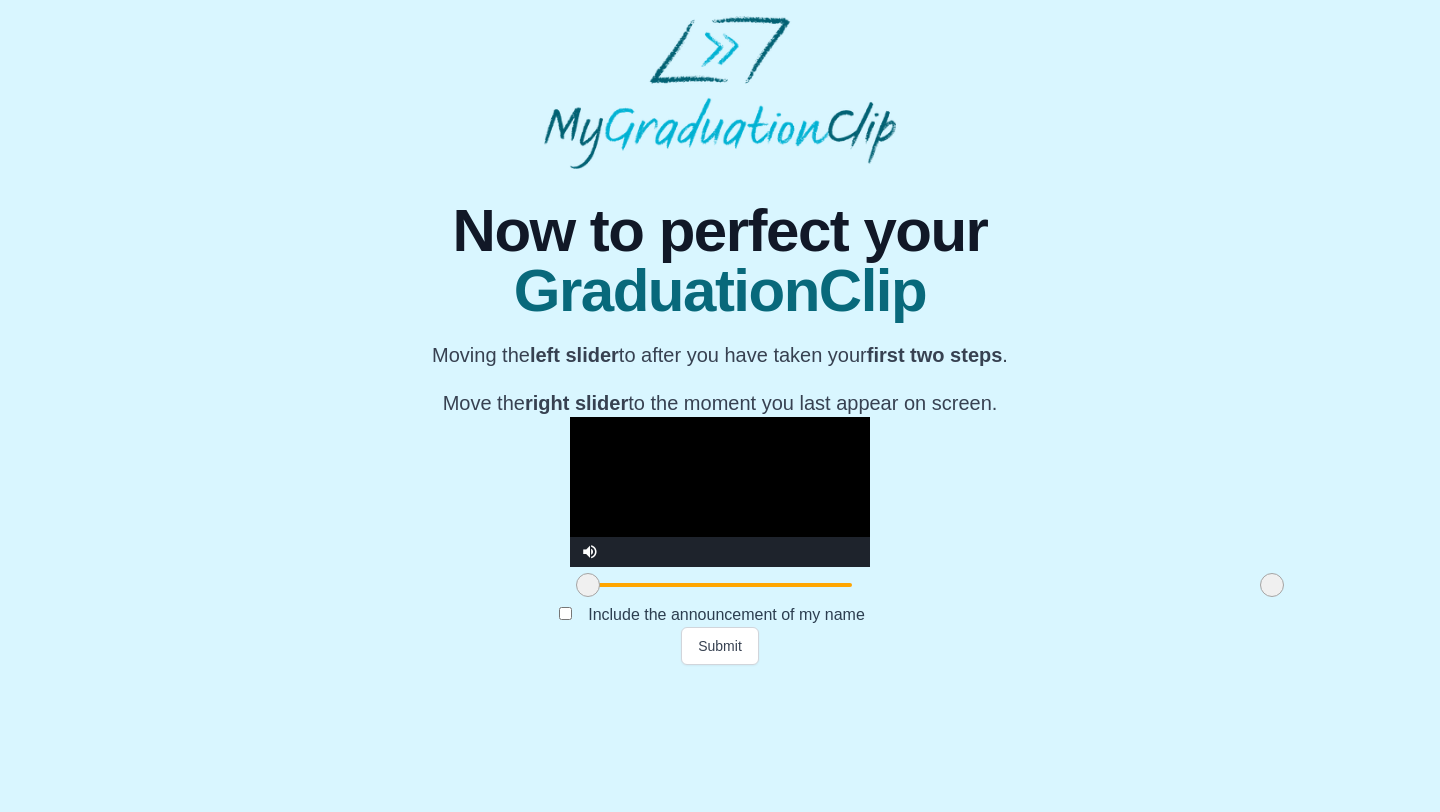 drag, startPoint x: 1067, startPoint y: 720, endPoint x: 1149, endPoint y: 713, distance: 82.29824 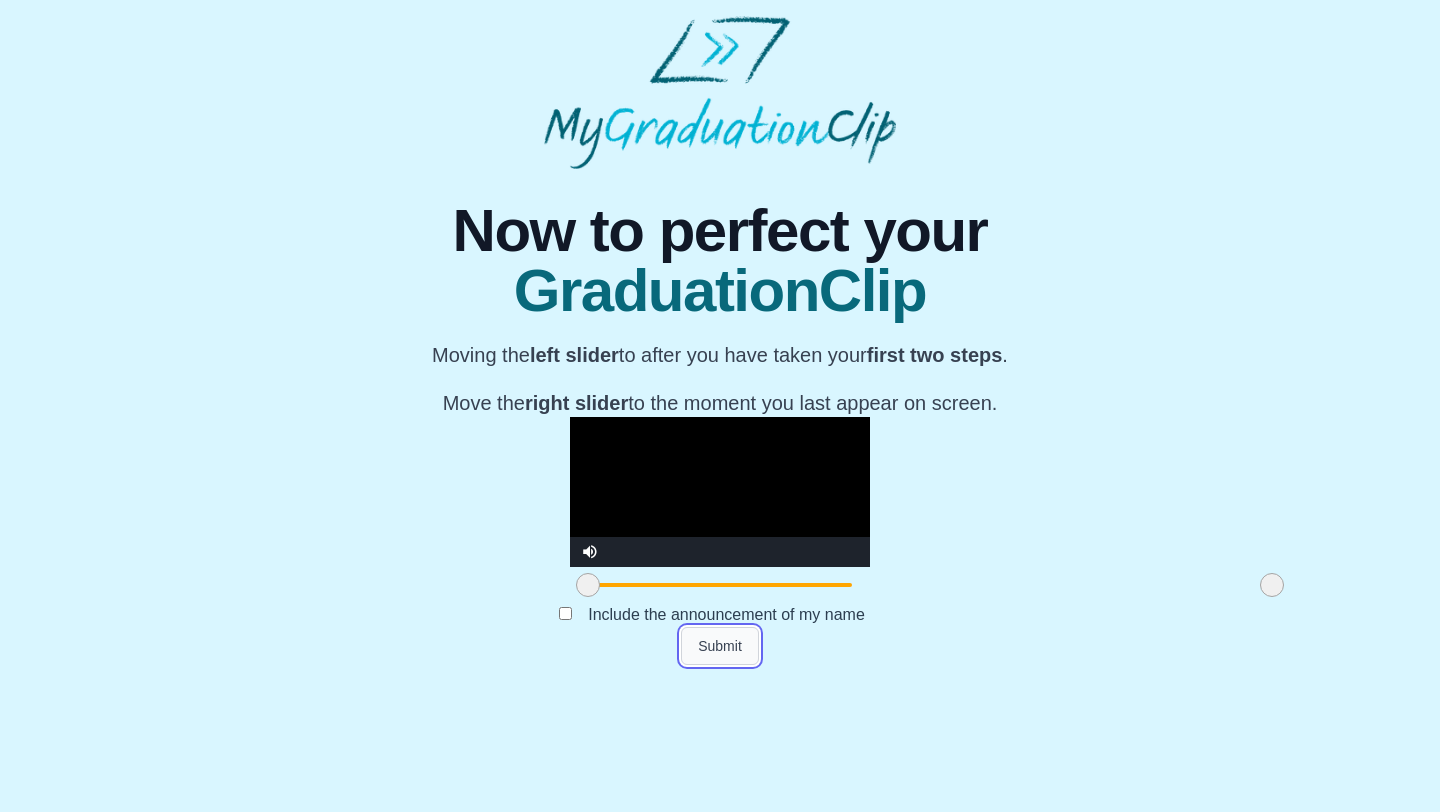 click on "Submit" at bounding box center [720, 646] 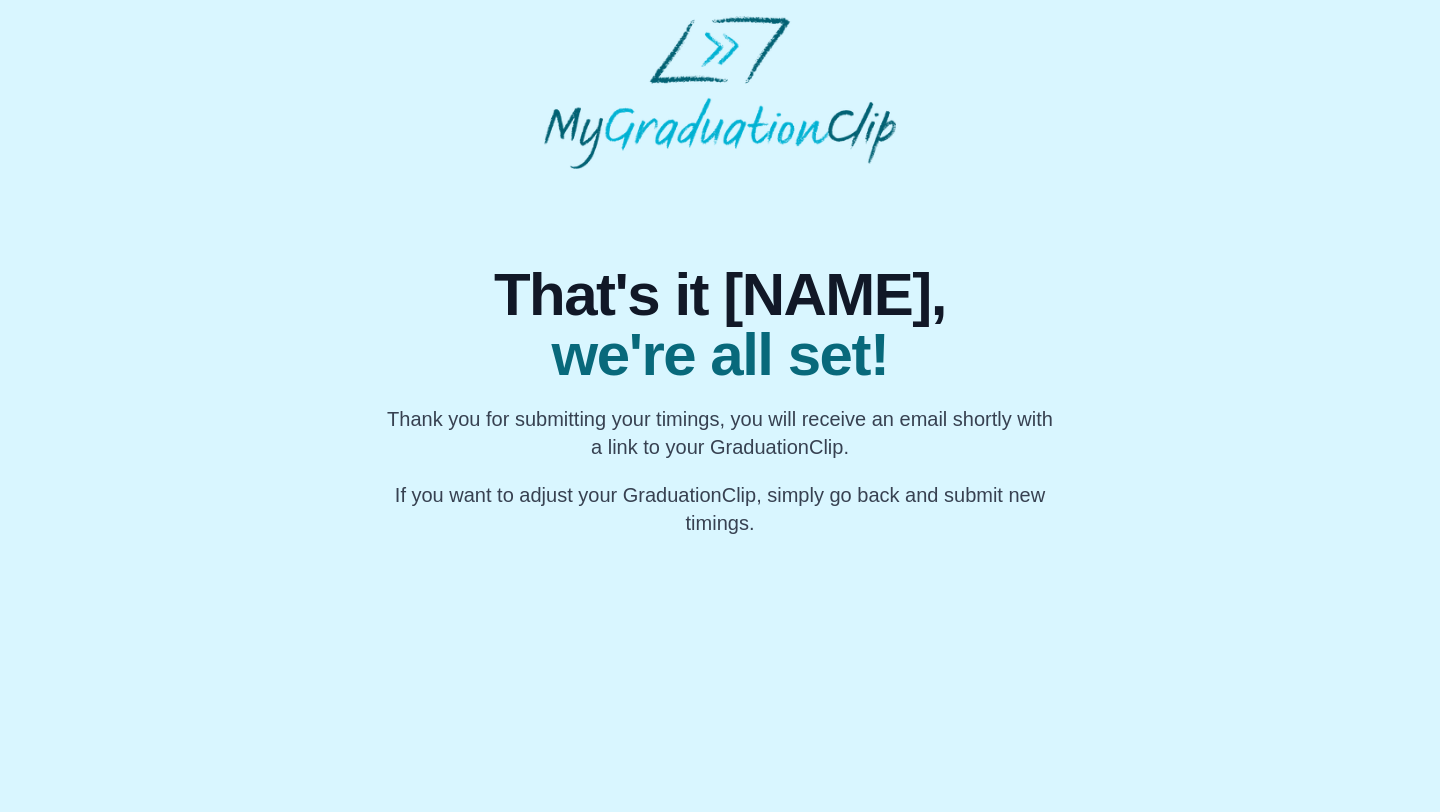scroll, scrollTop: 0, scrollLeft: 0, axis: both 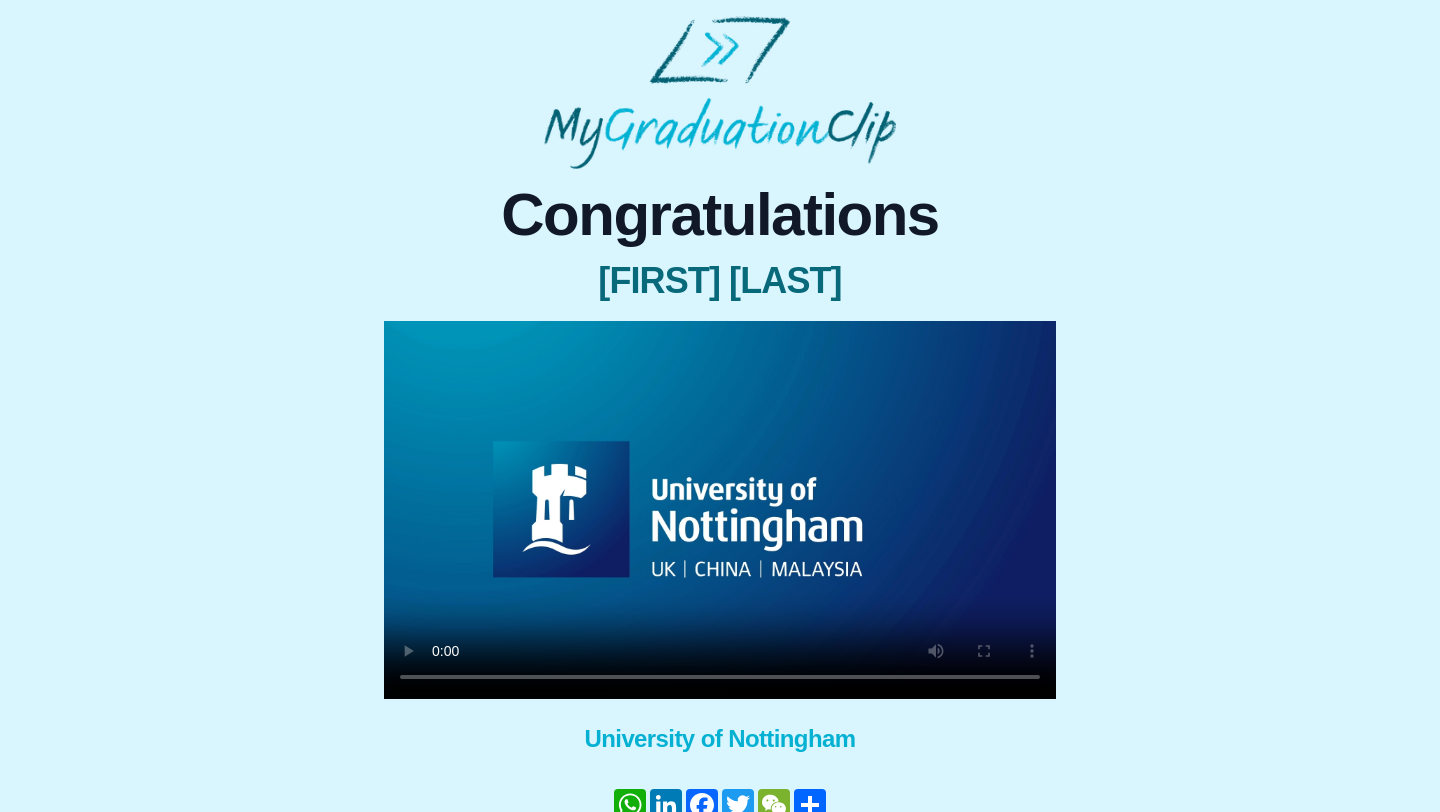 type 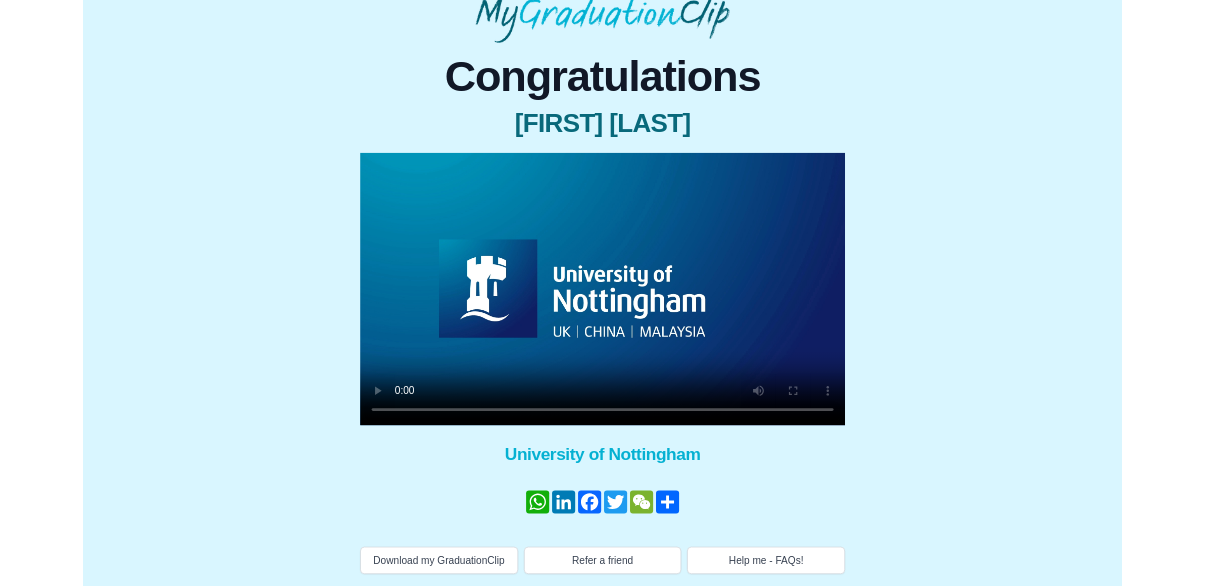 scroll, scrollTop: 129, scrollLeft: 0, axis: vertical 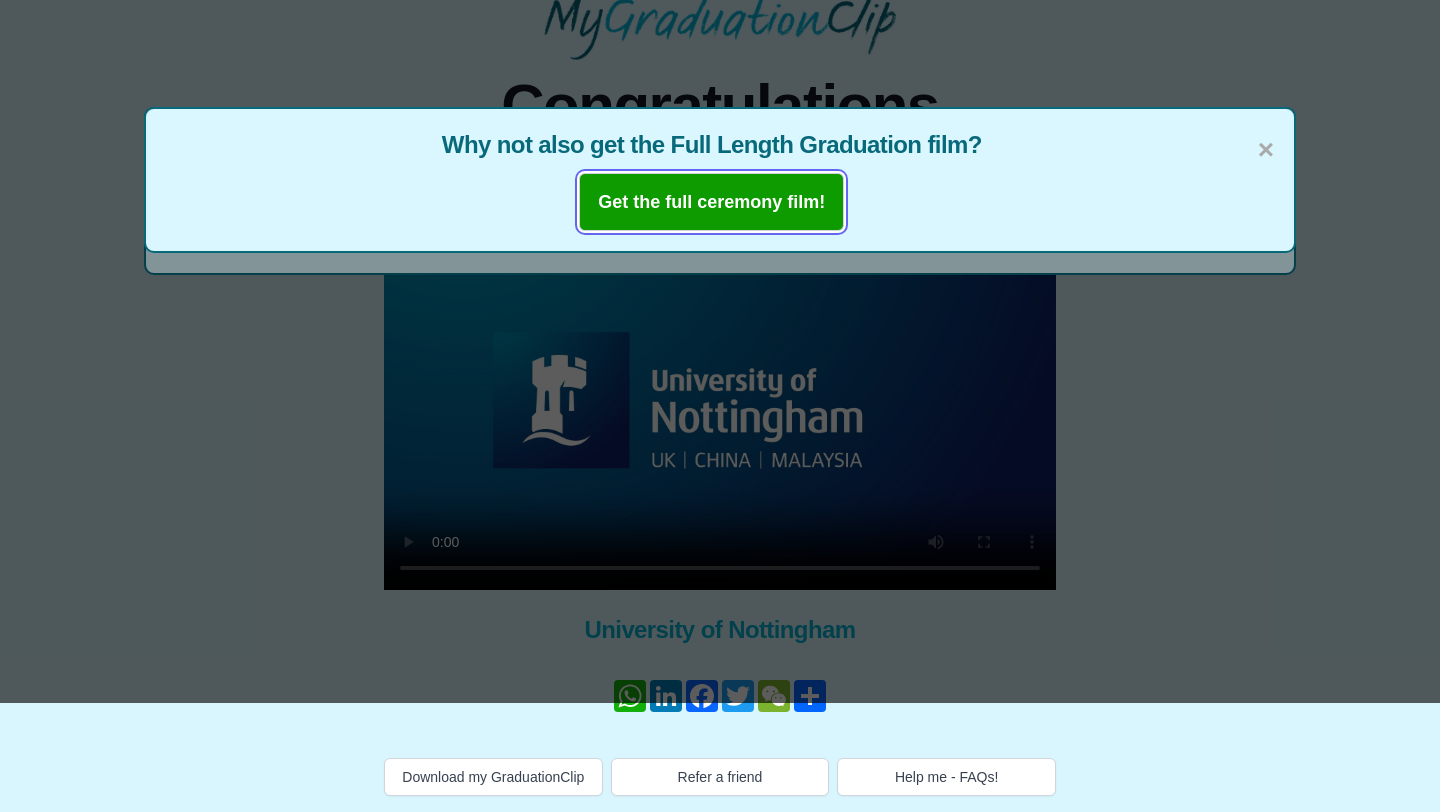 click on "Get the full ceremony film!" at bounding box center (711, 202) 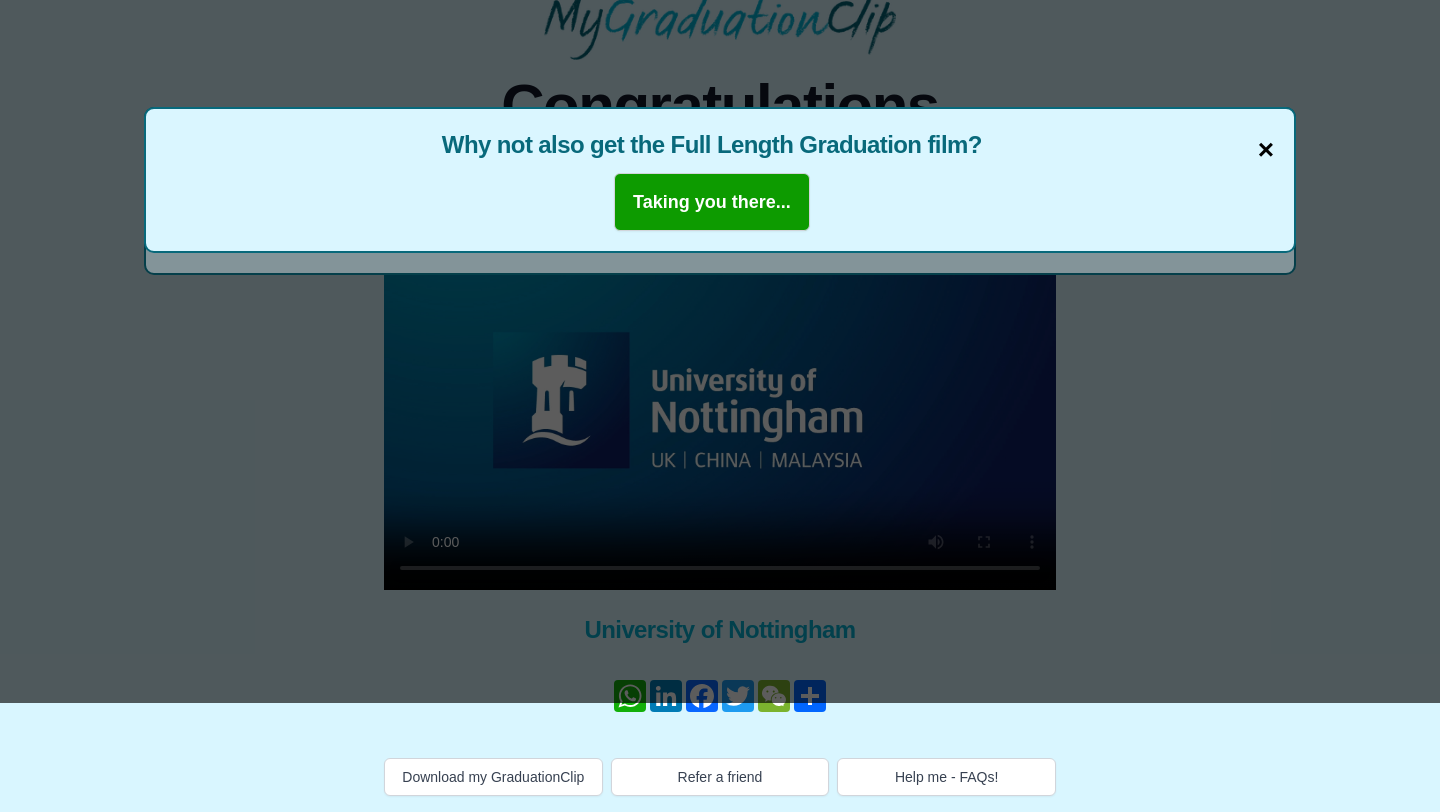 click on "×" at bounding box center (1266, 150) 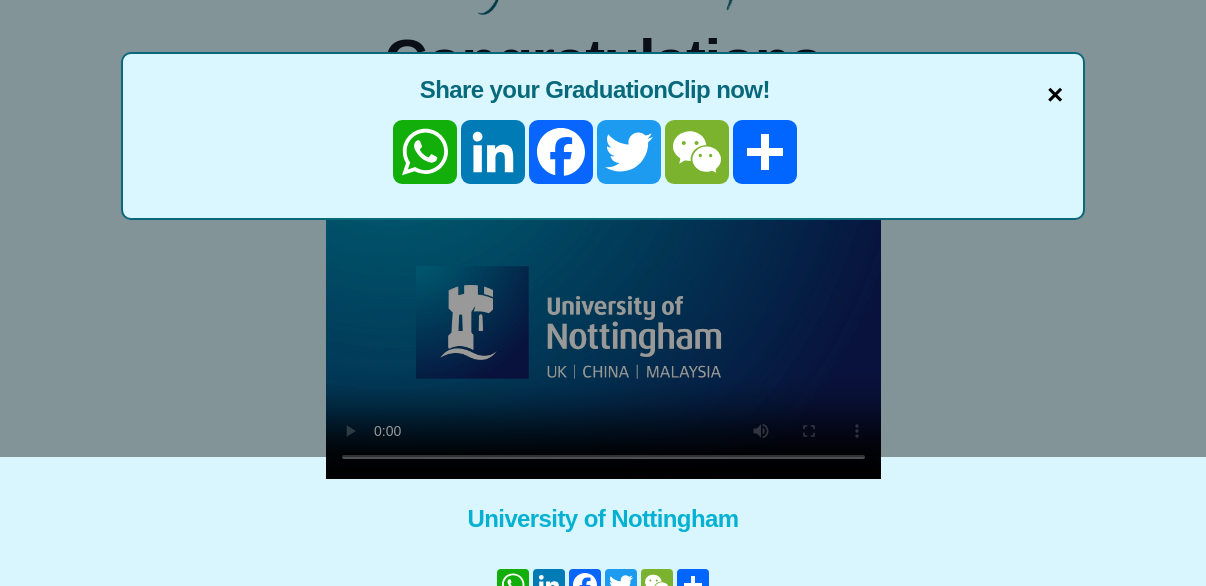click on "×" at bounding box center [1055, 95] 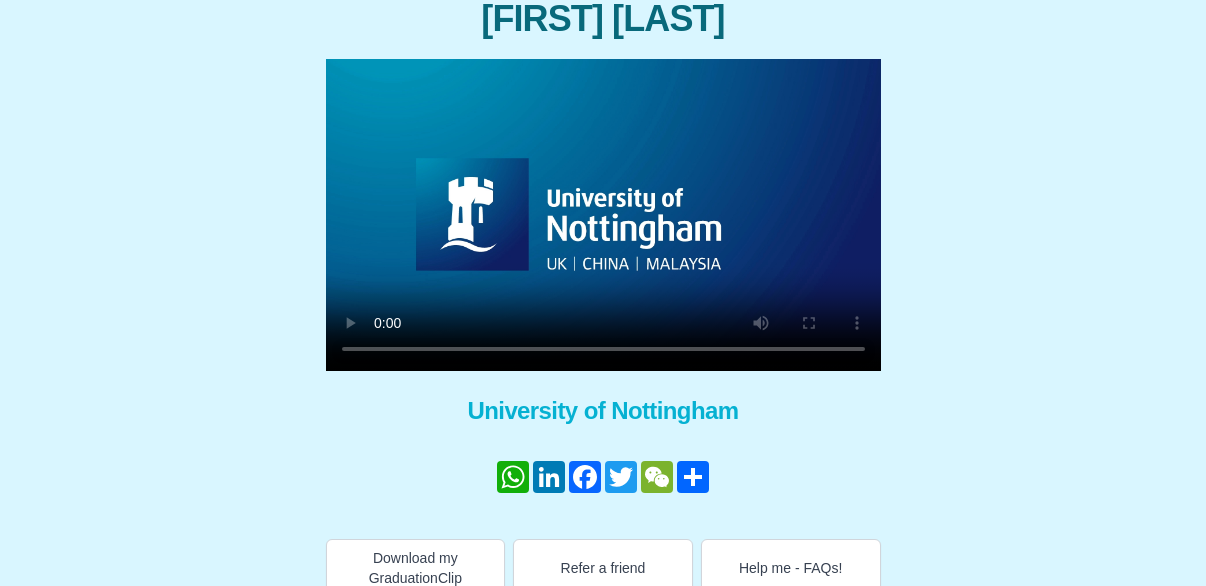 scroll, scrollTop: 264, scrollLeft: 0, axis: vertical 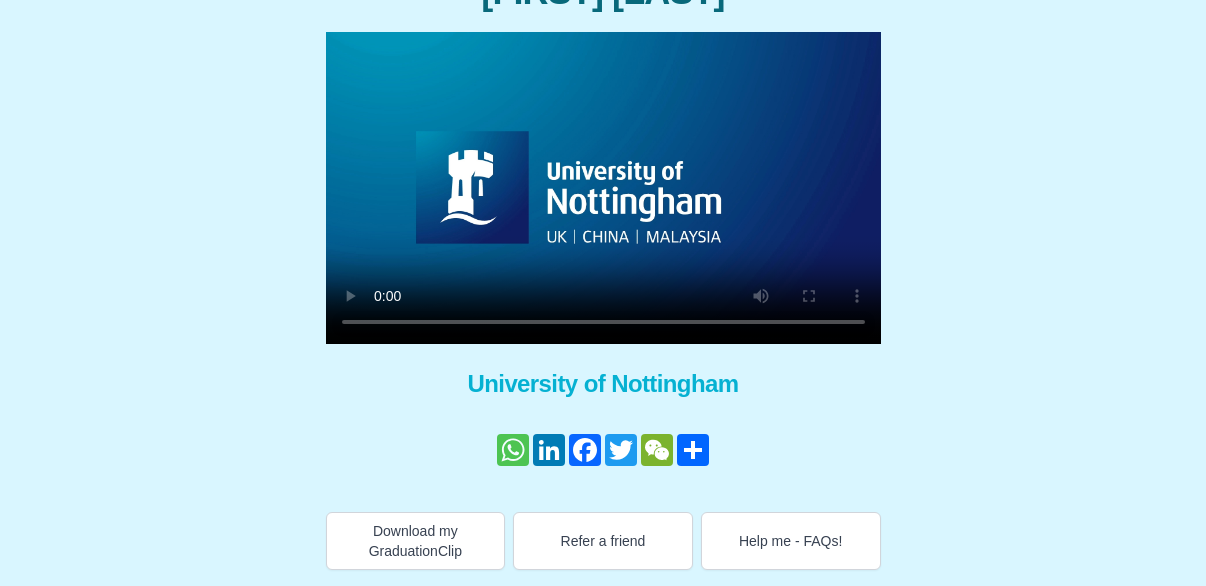click on "WhatsApp" at bounding box center (513, 450) 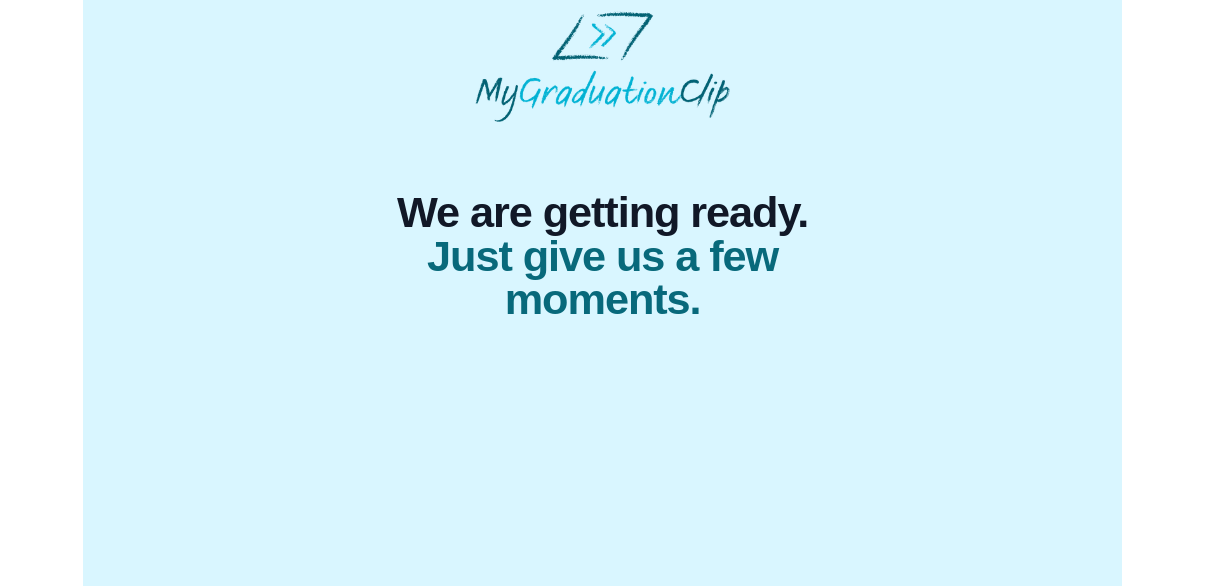 scroll, scrollTop: 0, scrollLeft: 0, axis: both 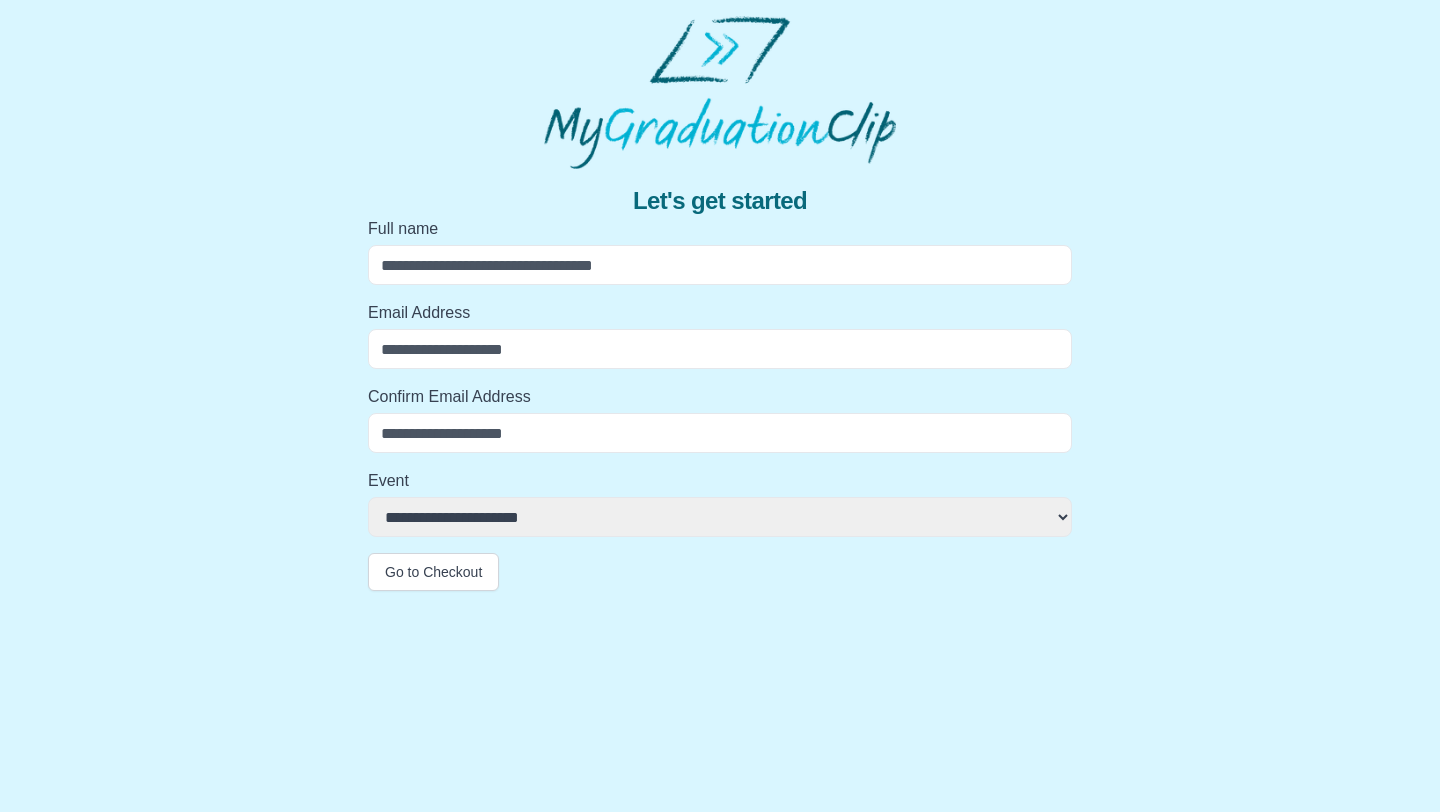 click on "**********" at bounding box center [720, 517] 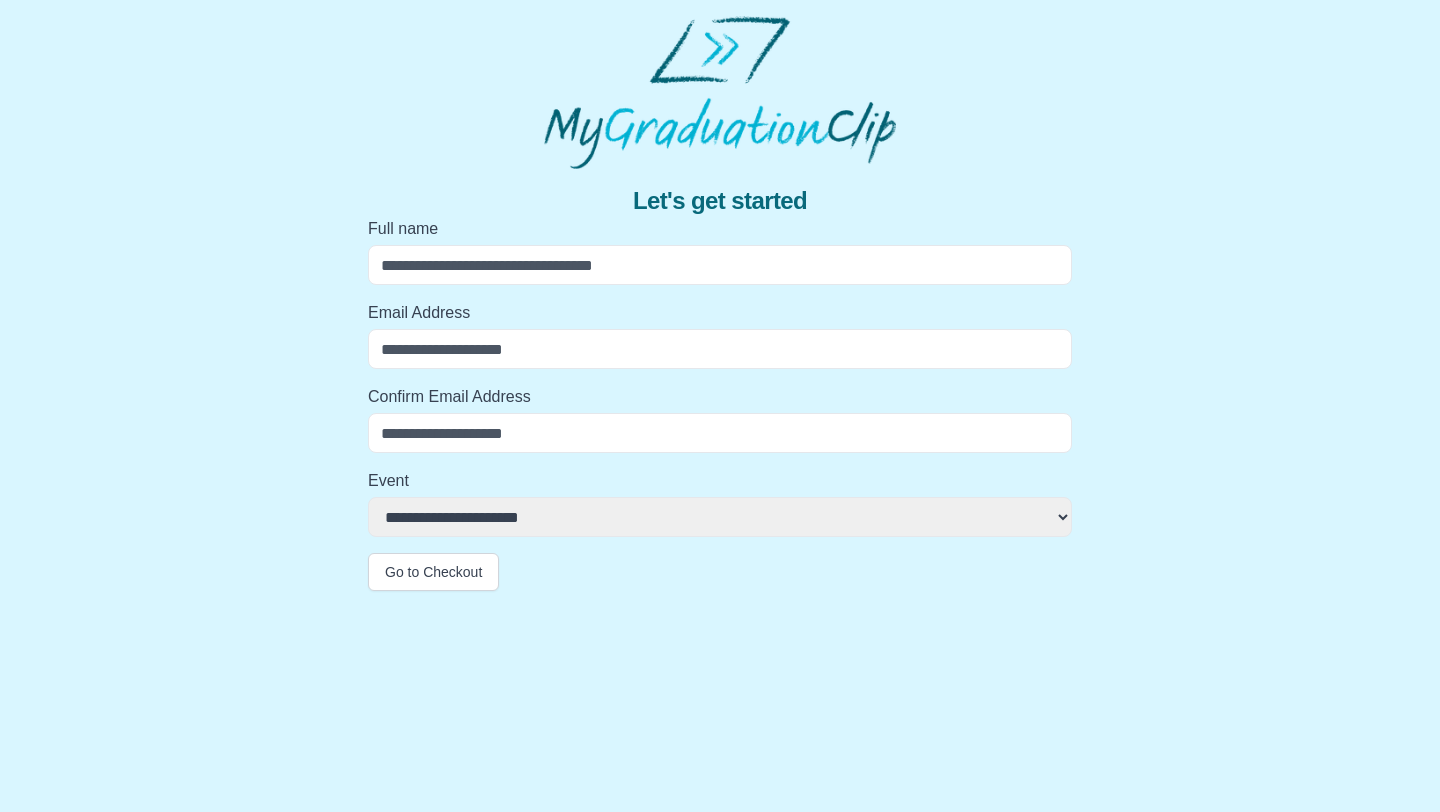 select on "**********" 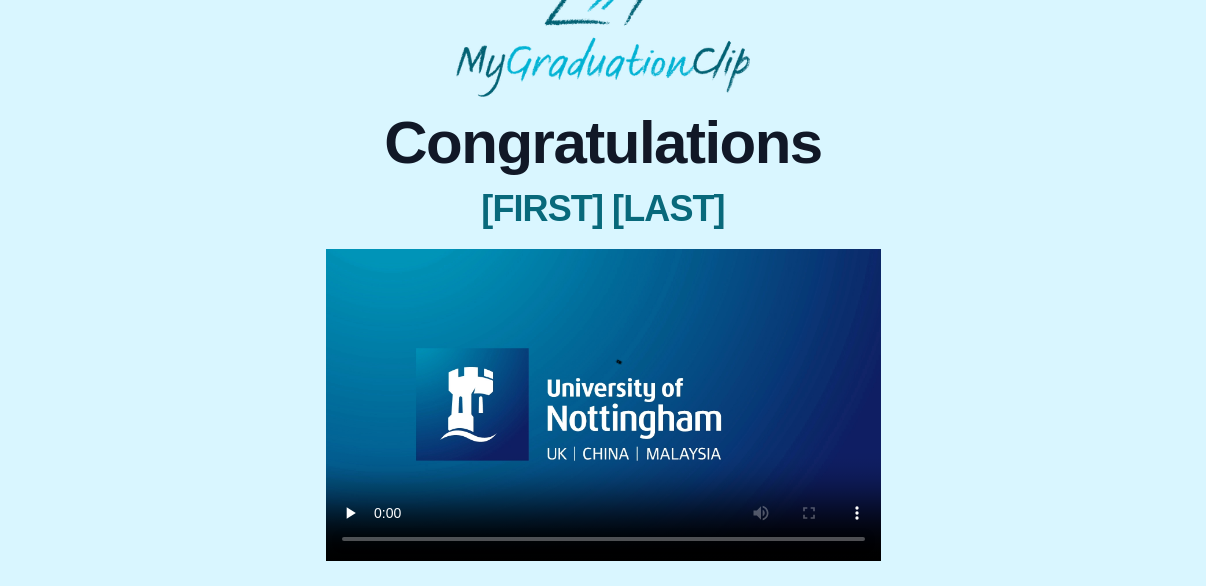 scroll, scrollTop: 232, scrollLeft: 0, axis: vertical 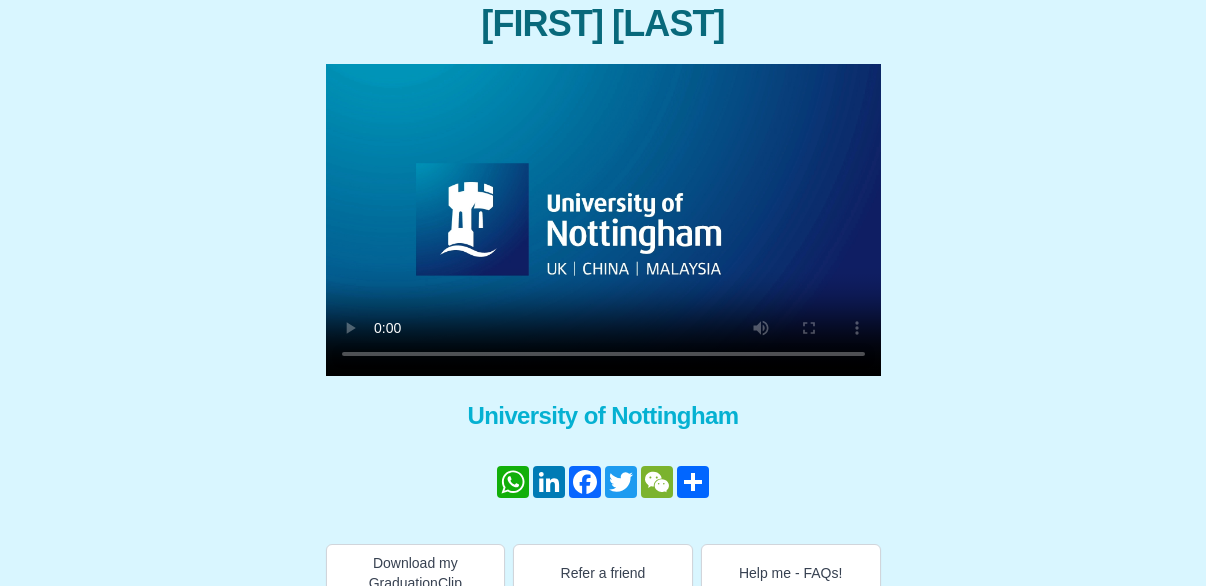 type 